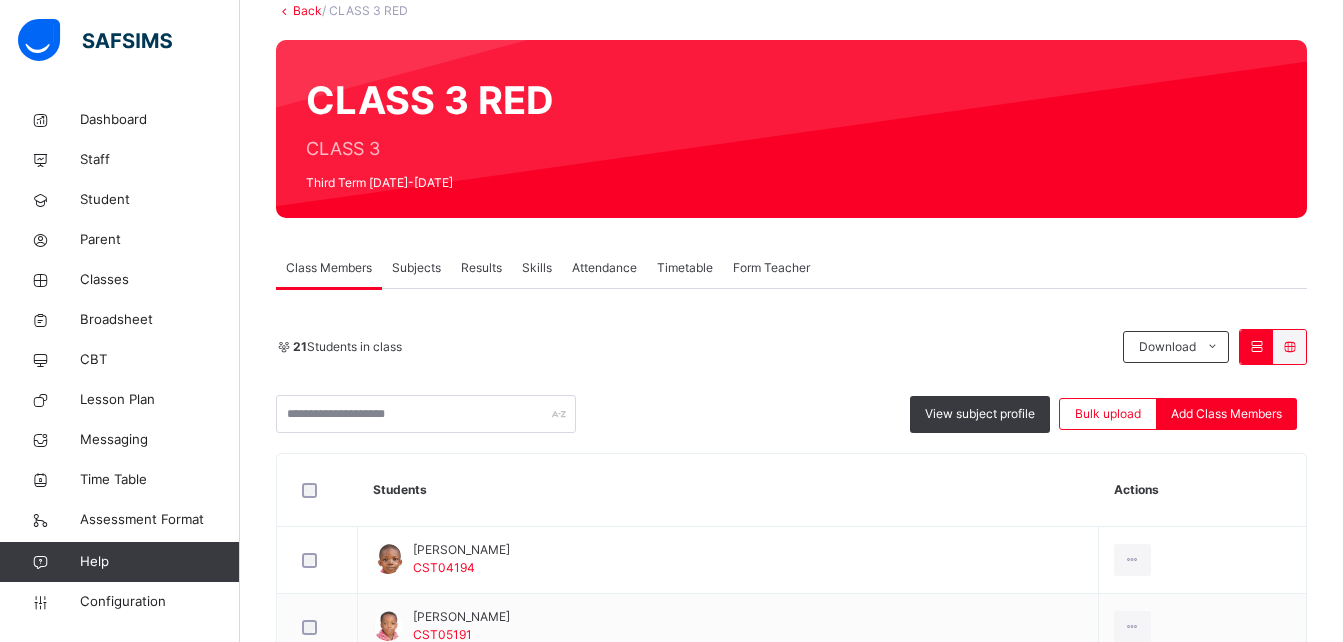 scroll, scrollTop: 130, scrollLeft: 0, axis: vertical 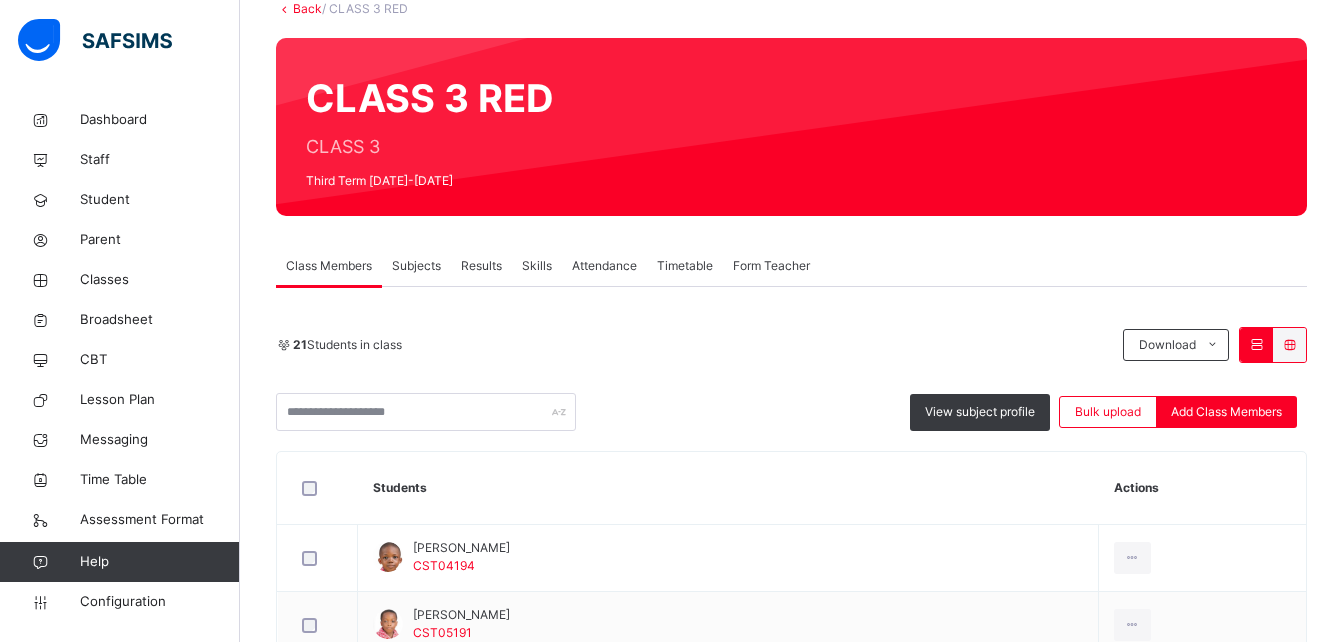 click on "Results" at bounding box center (481, 266) 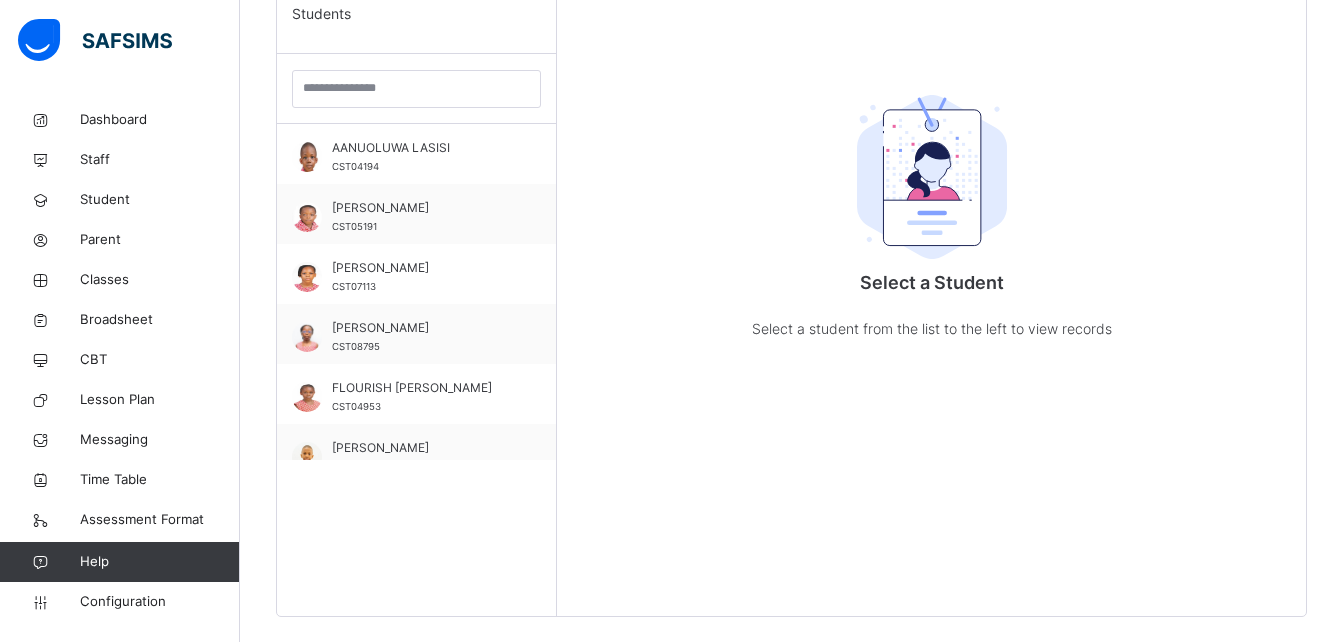 scroll, scrollTop: 547, scrollLeft: 0, axis: vertical 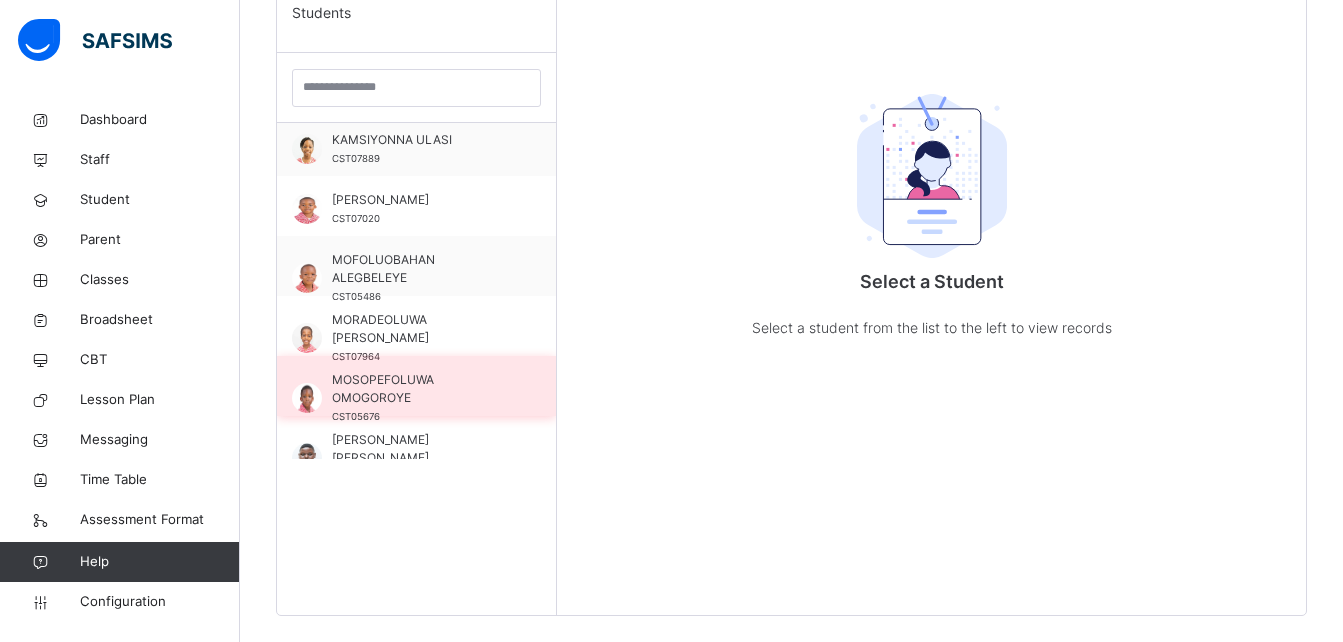 click on "MOSOPEFOLUWA  OMOGOROYE" at bounding box center [421, 389] 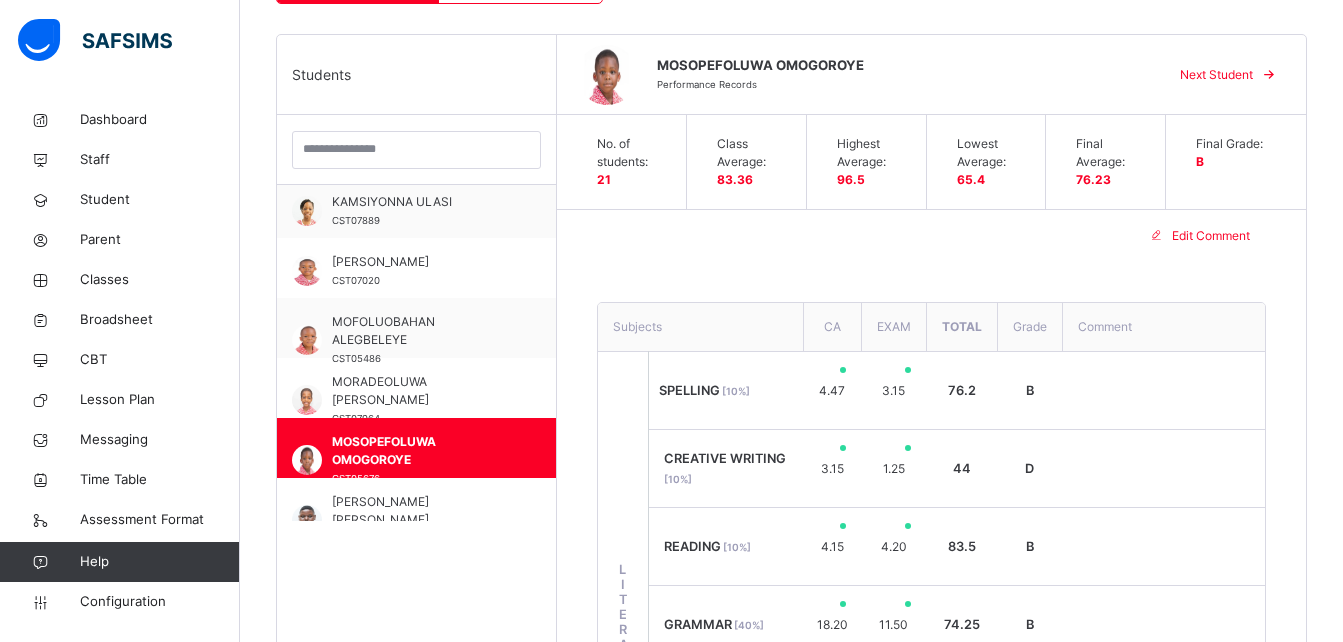 scroll, scrollTop: 351, scrollLeft: 0, axis: vertical 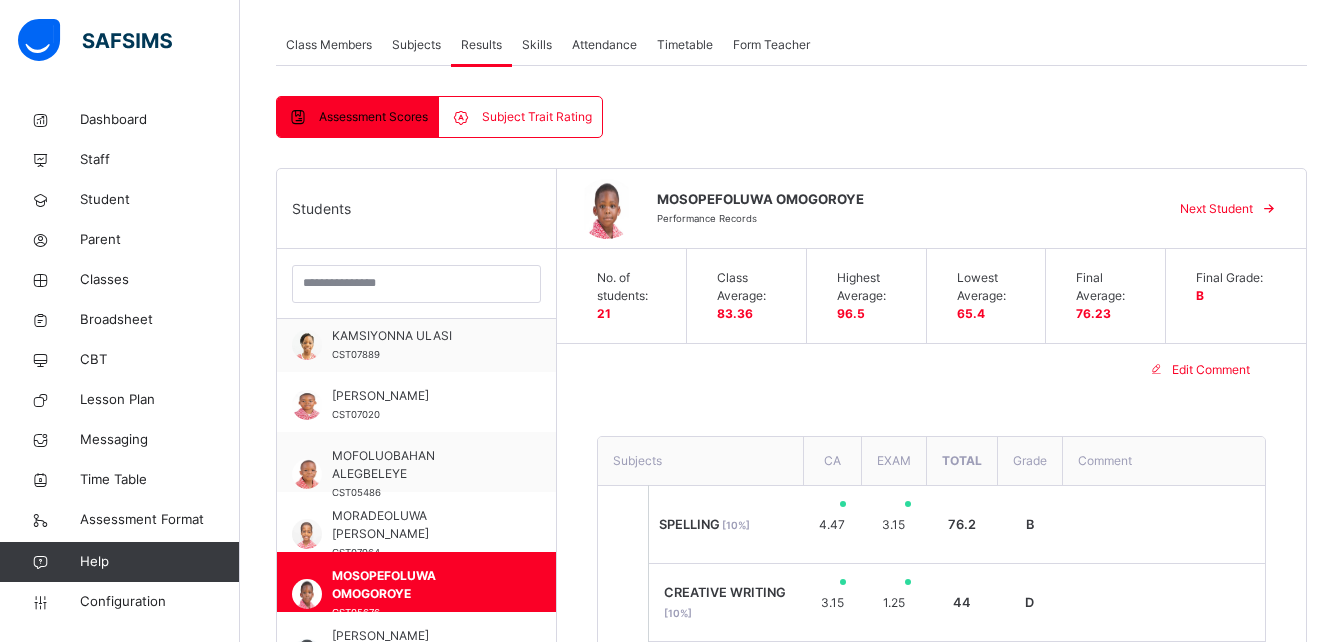 click on "Subject Trait Rating" at bounding box center [520, 117] 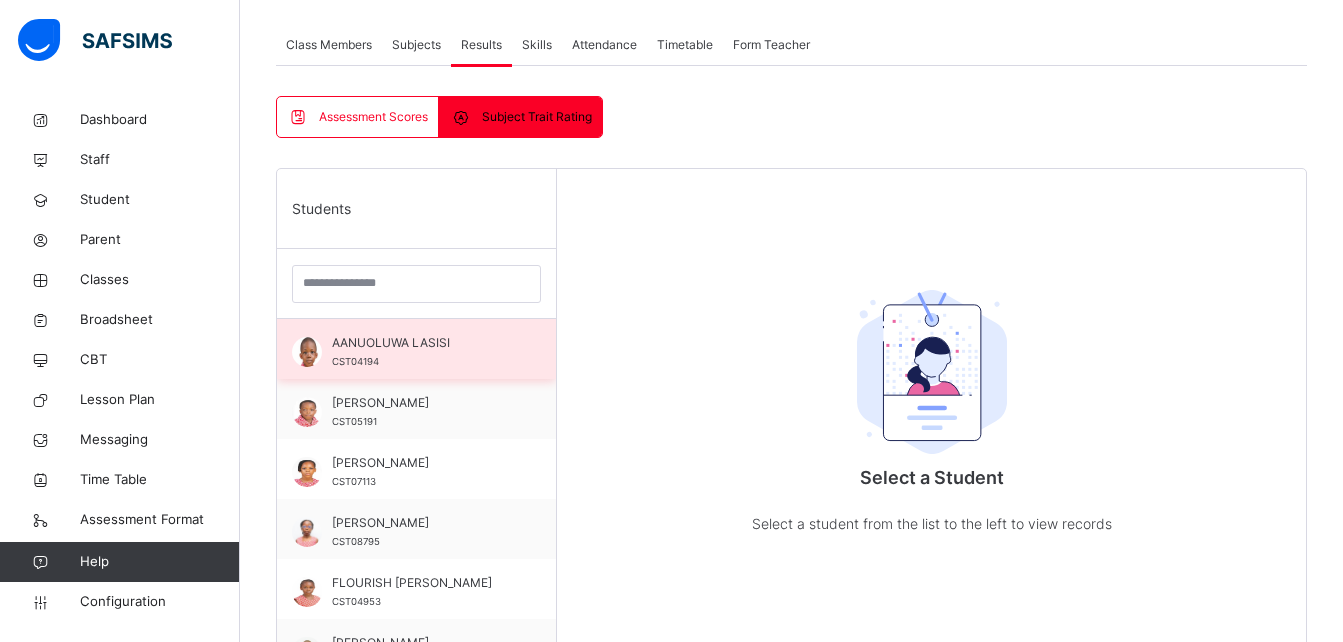 click on "AANUOLUWA  LASISI CST04194" at bounding box center (421, 352) 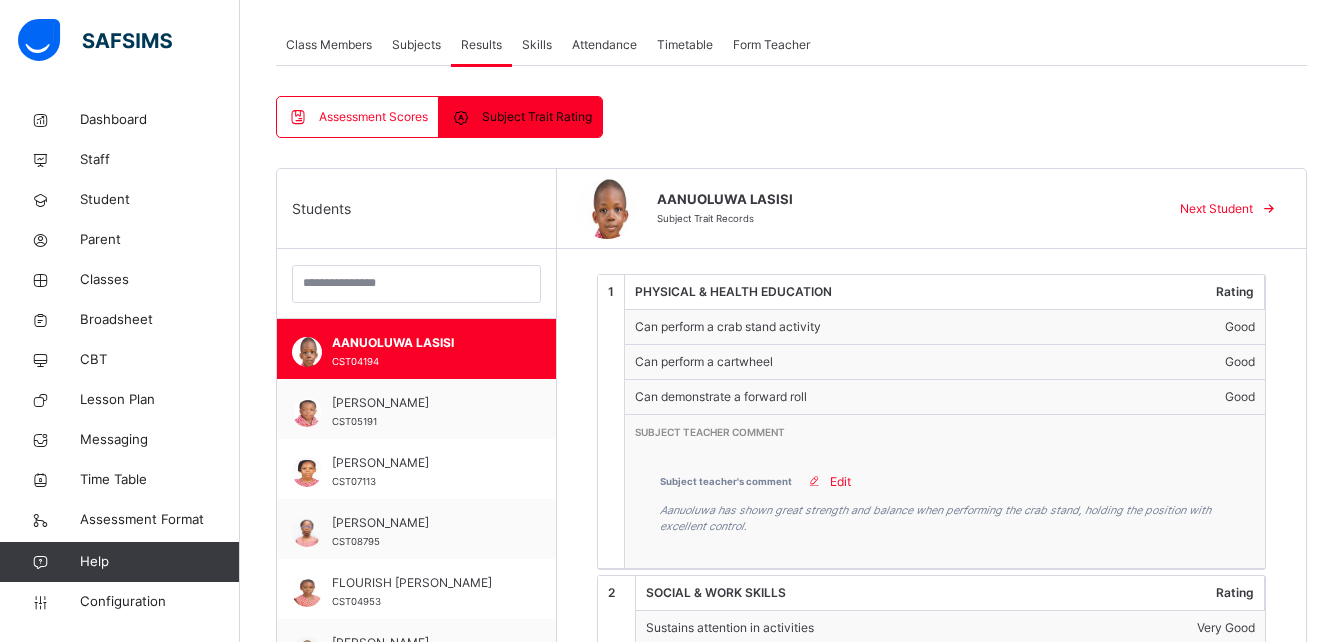 click on "Assessment Scores" at bounding box center (373, 117) 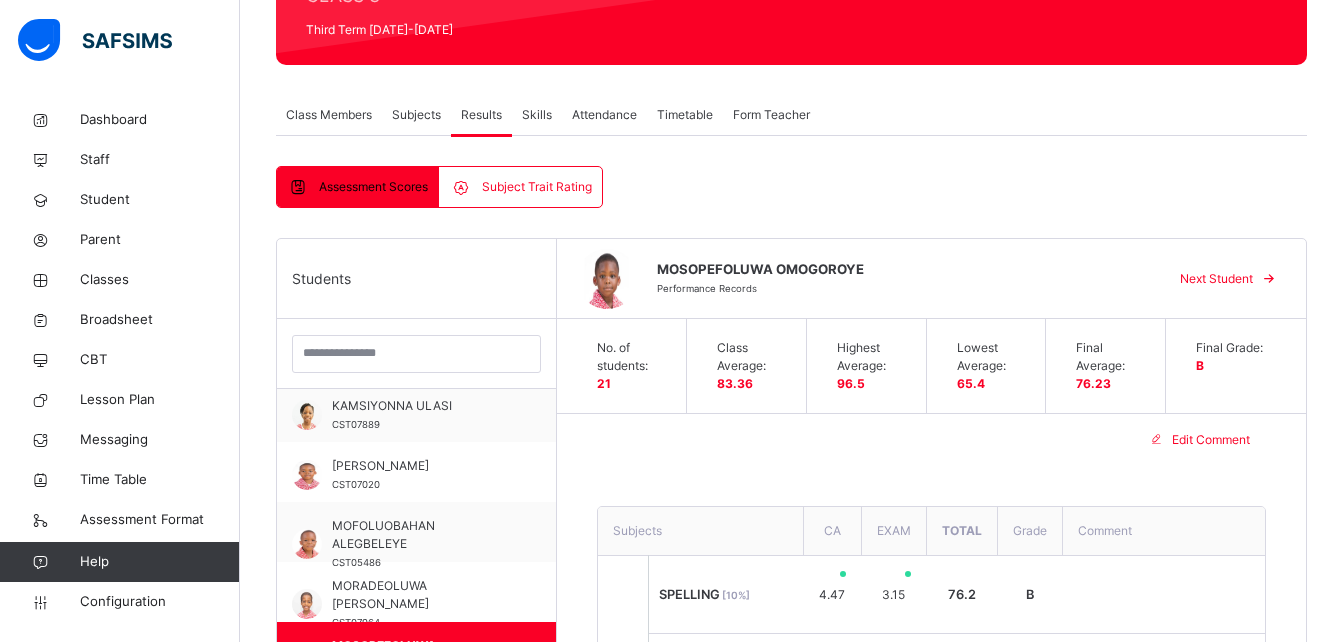 scroll, scrollTop: 282, scrollLeft: 0, axis: vertical 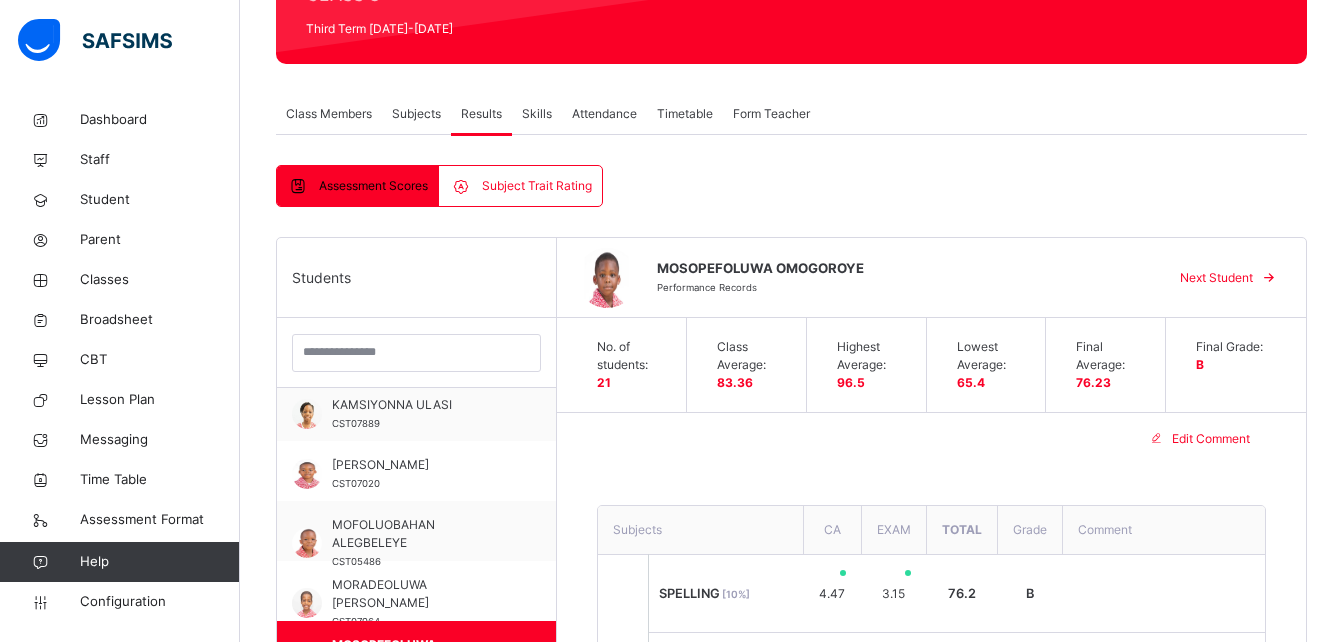 click on "Subjects" at bounding box center (416, 114) 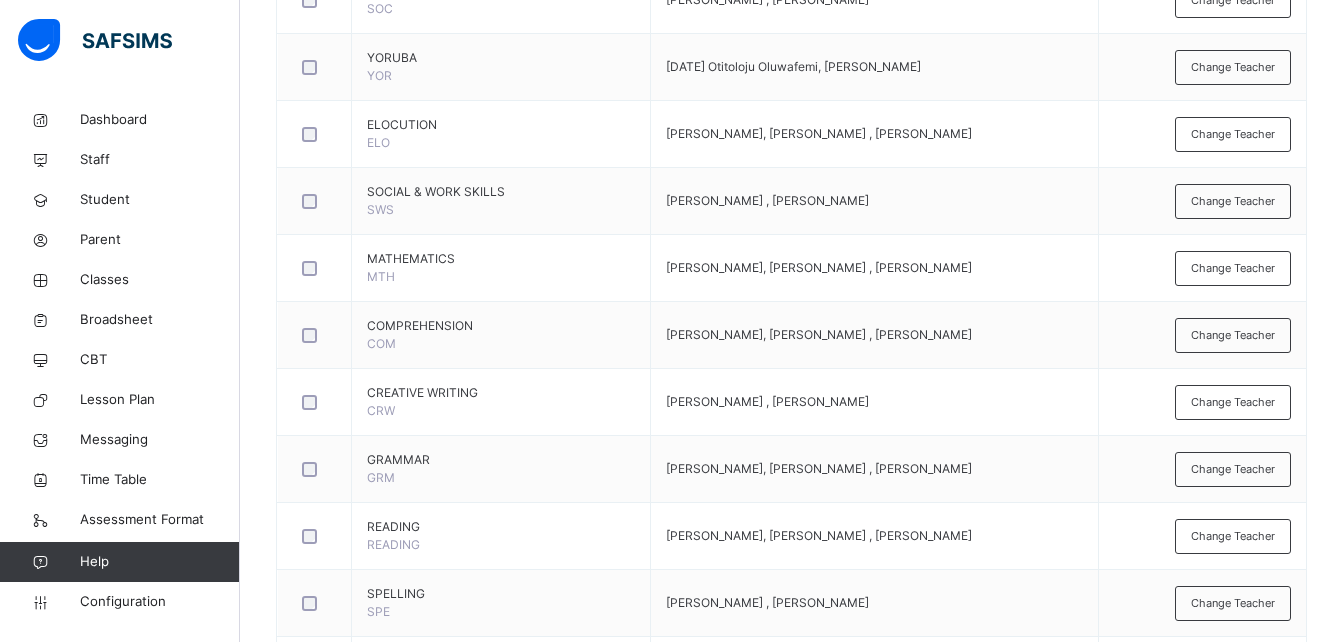 scroll, scrollTop: 1321, scrollLeft: 0, axis: vertical 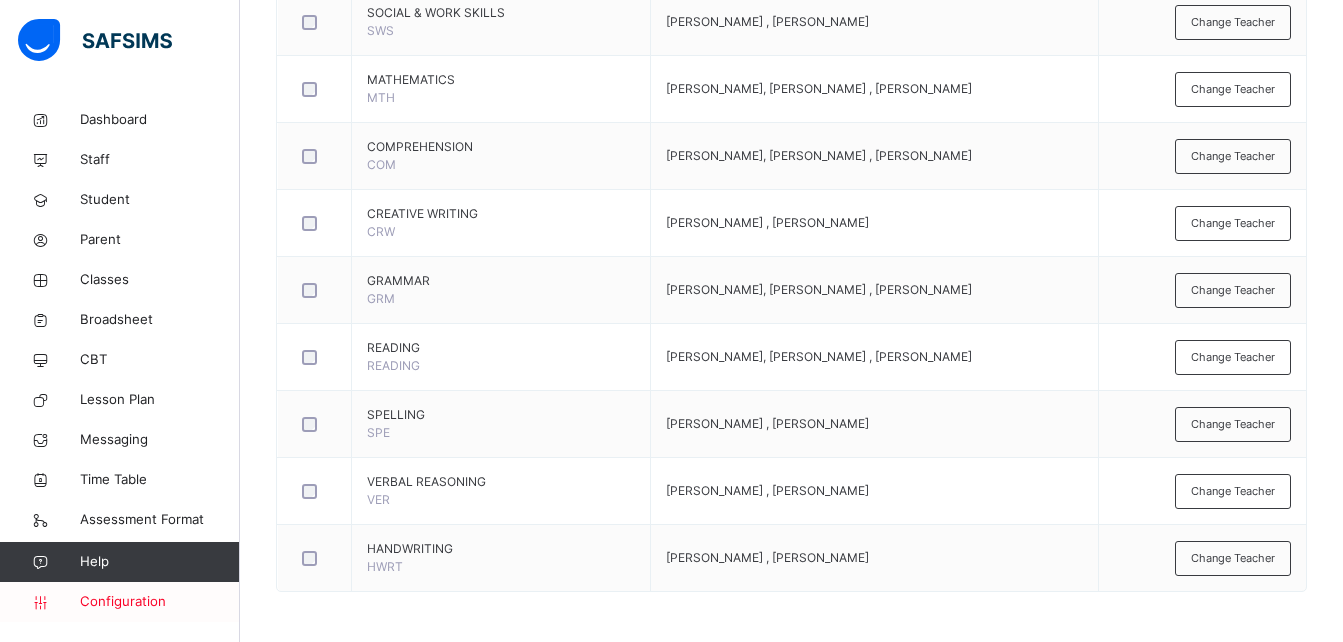 click on "Configuration" at bounding box center [159, 602] 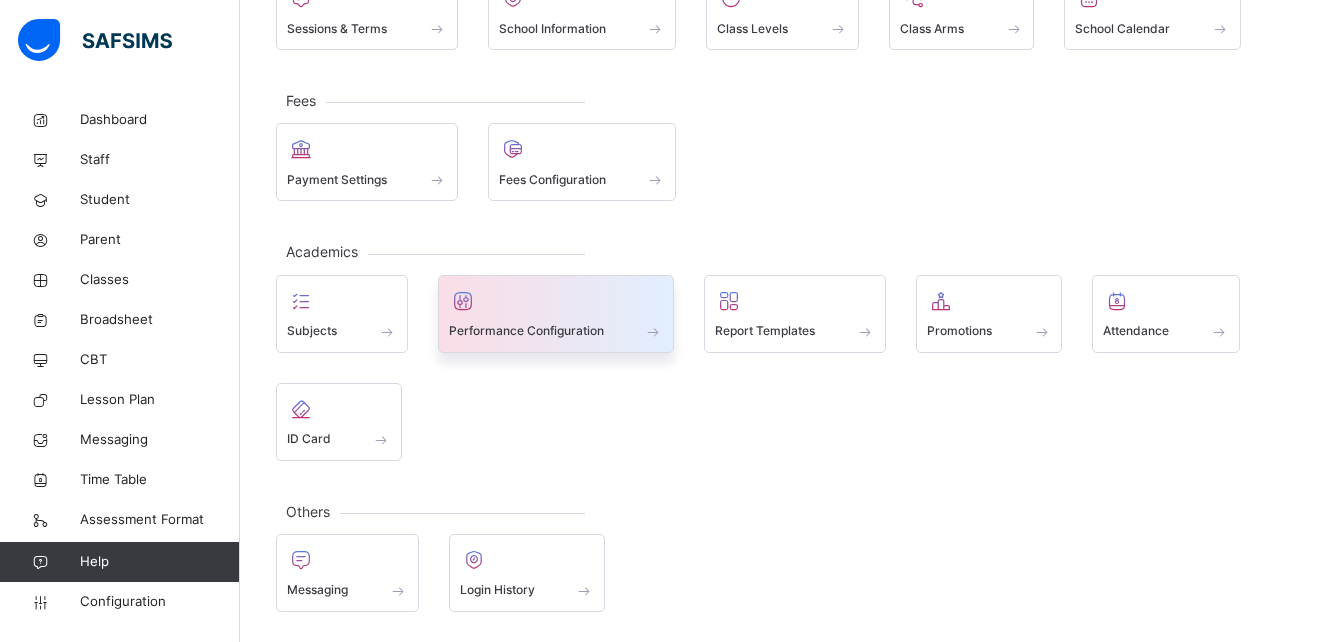 scroll, scrollTop: 0, scrollLeft: 0, axis: both 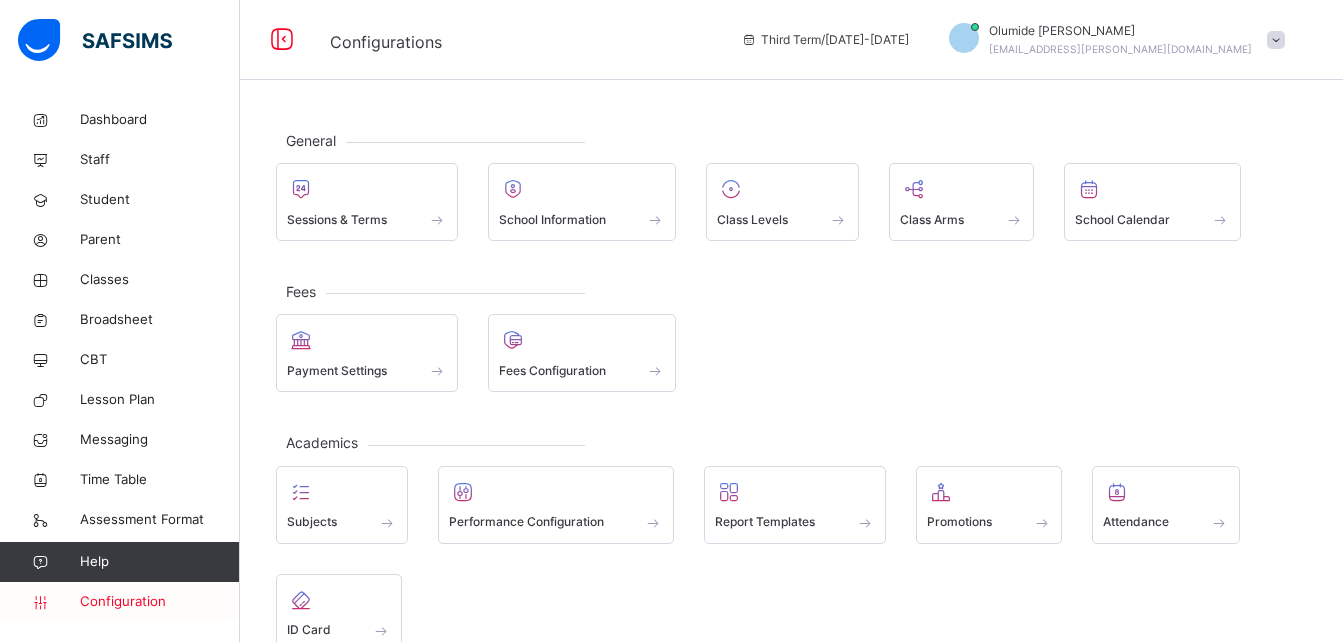 click on "Configuration" at bounding box center (159, 602) 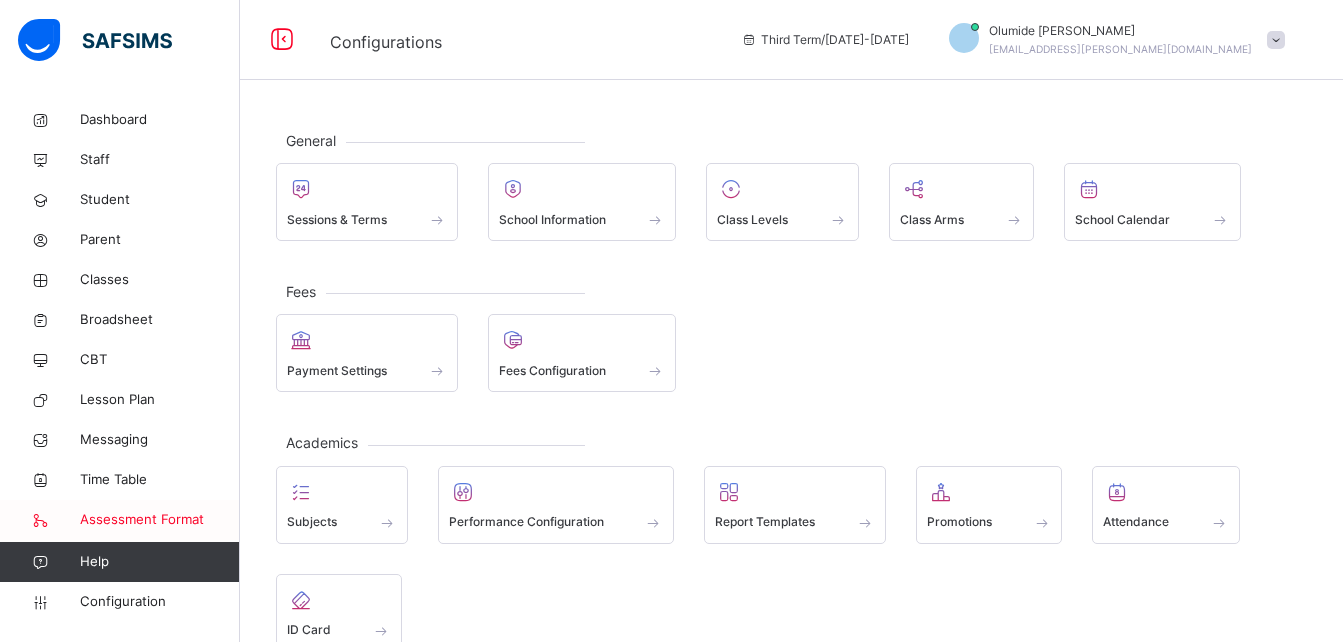 click on "Assessment Format" at bounding box center (160, 520) 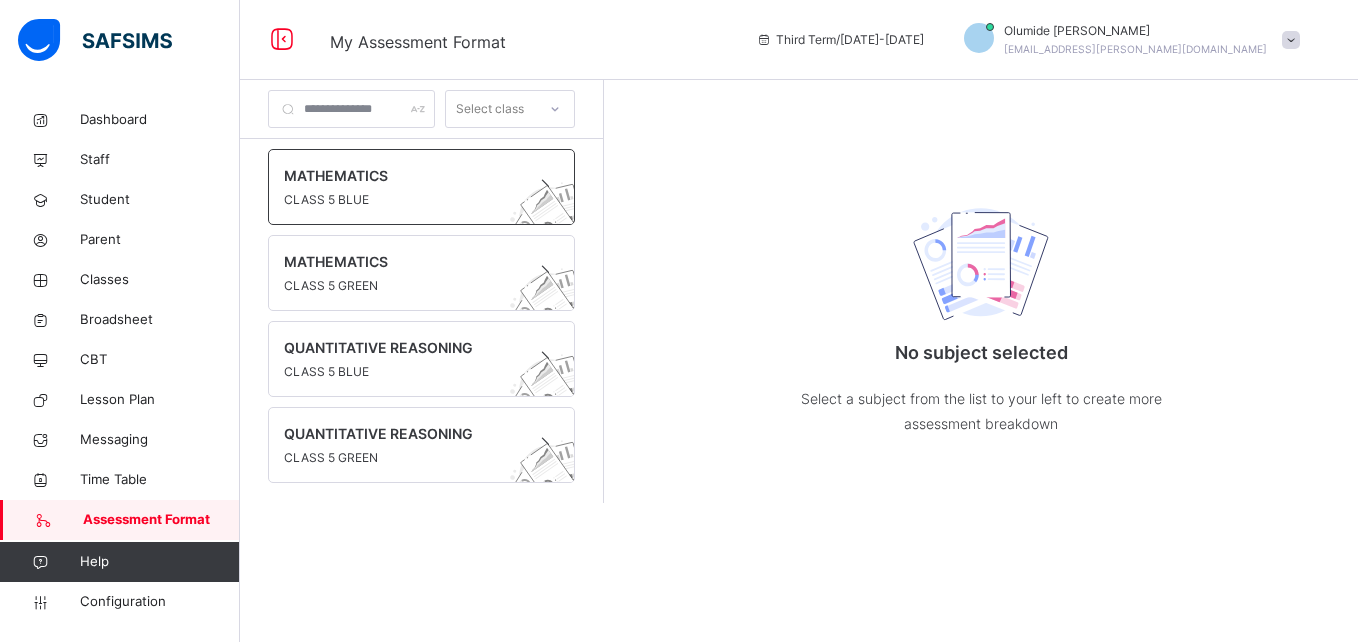 click on "CLASS 5 BLUE" at bounding box center [402, 200] 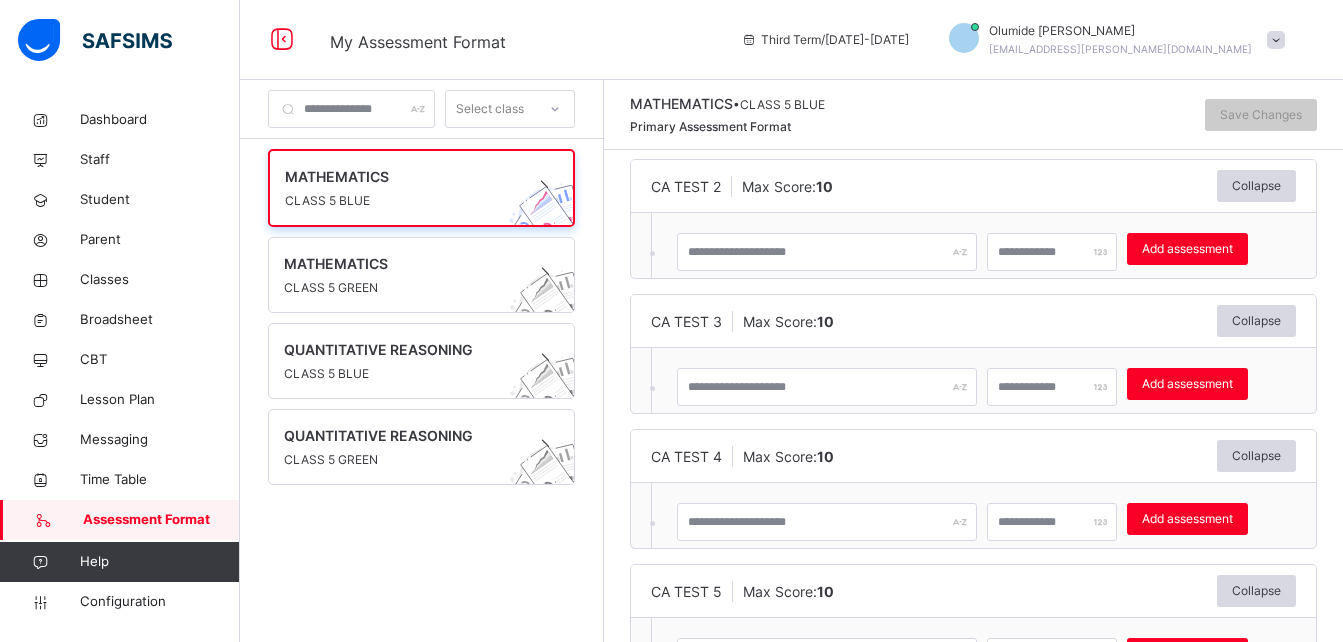 scroll, scrollTop: 302, scrollLeft: 0, axis: vertical 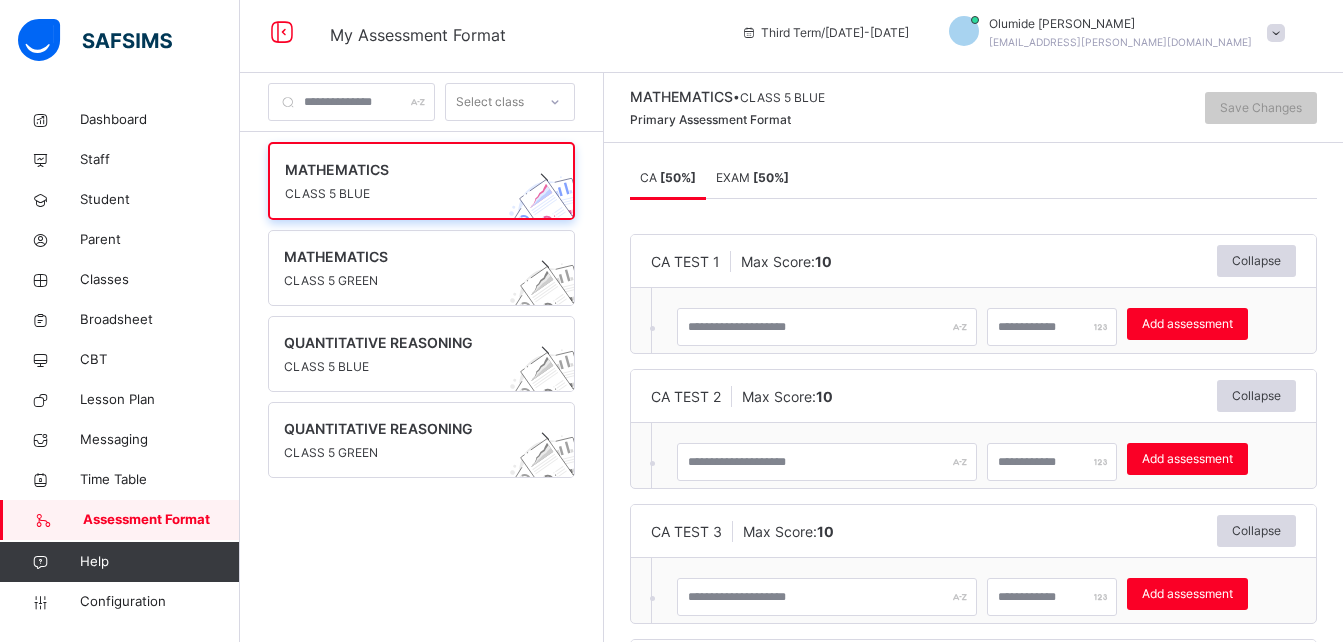 click on "EXAM    [ 50 %]" at bounding box center (752, 178) 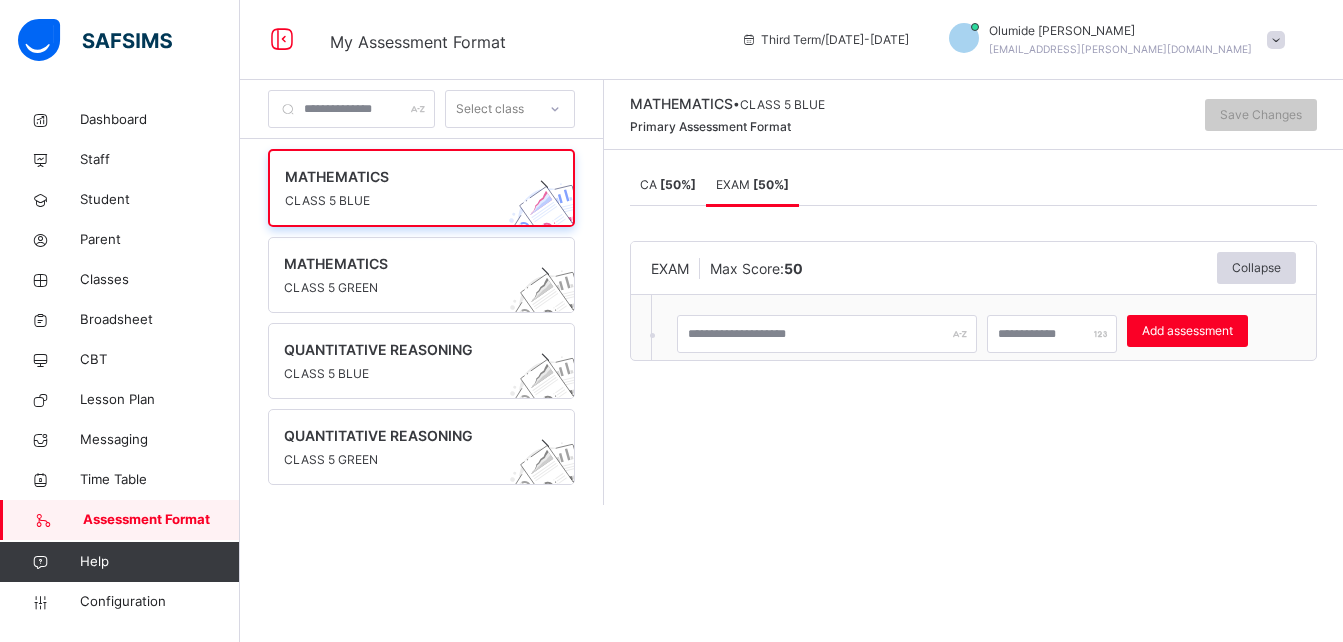 scroll, scrollTop: 0, scrollLeft: 0, axis: both 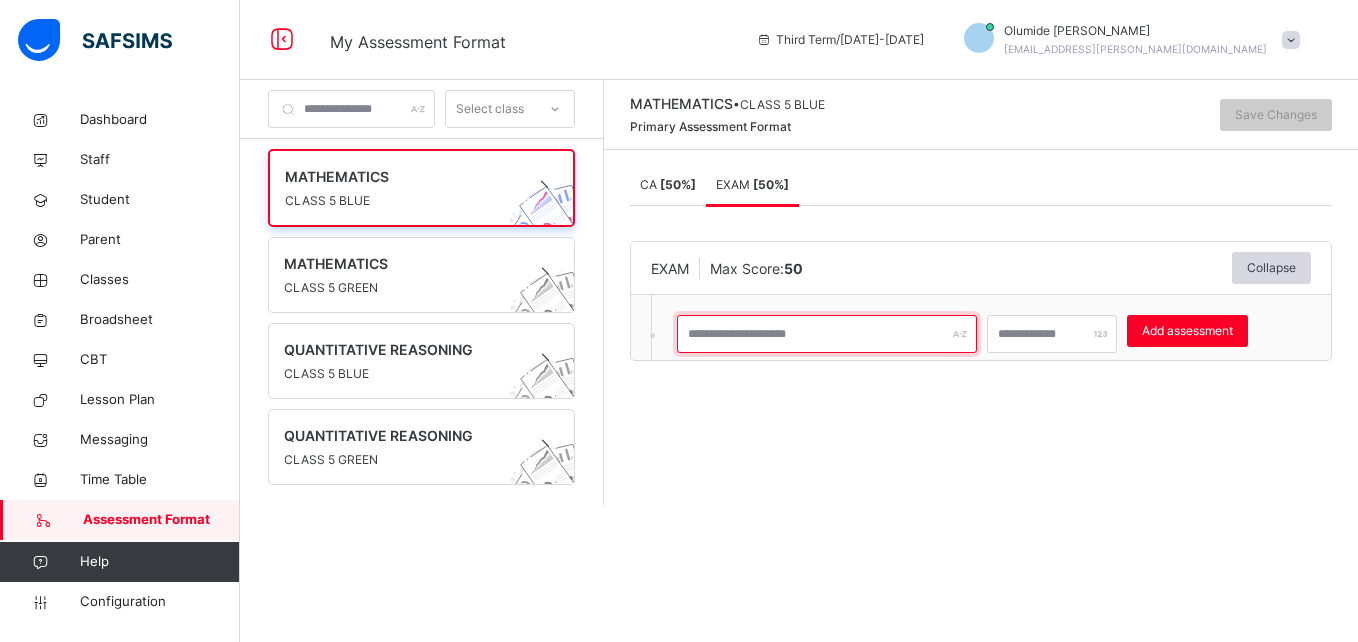 click at bounding box center (827, 334) 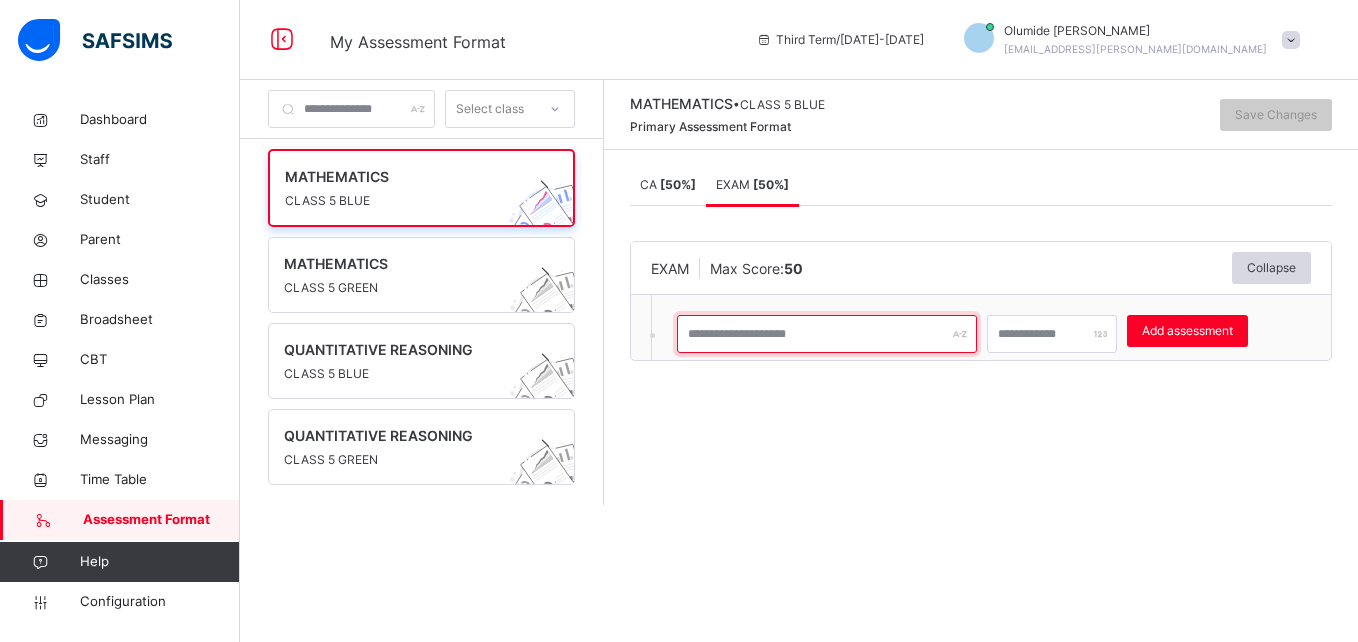 type on "*" 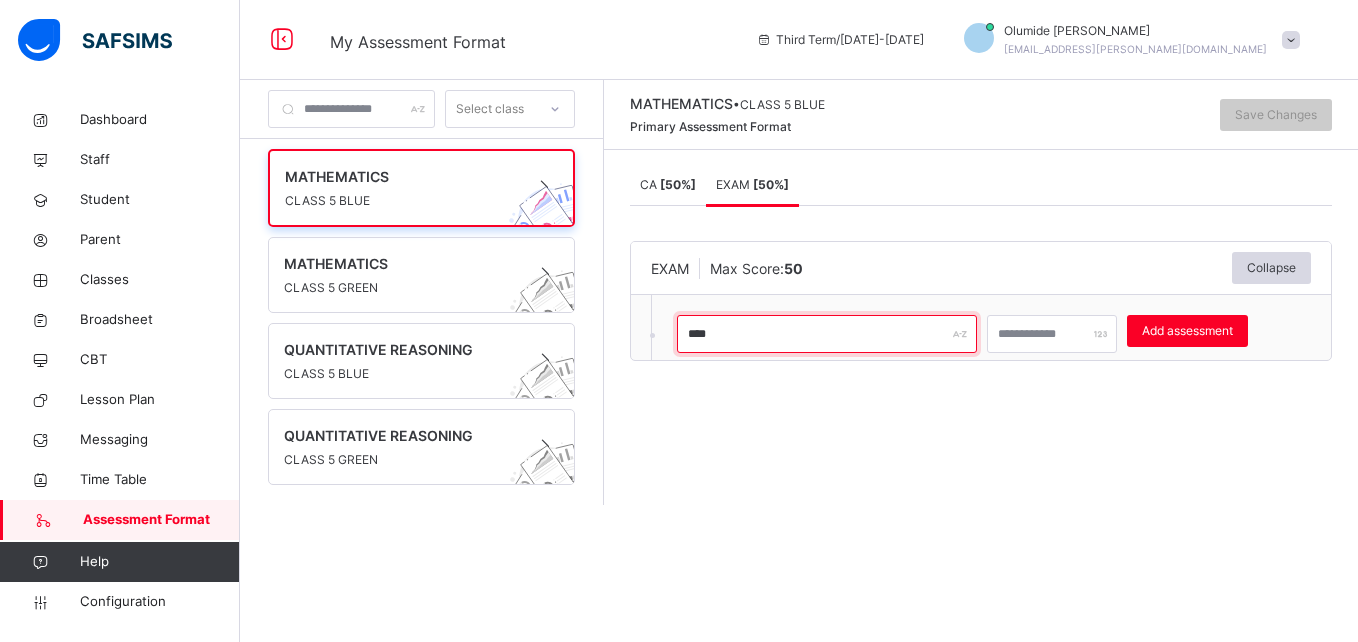 type on "****" 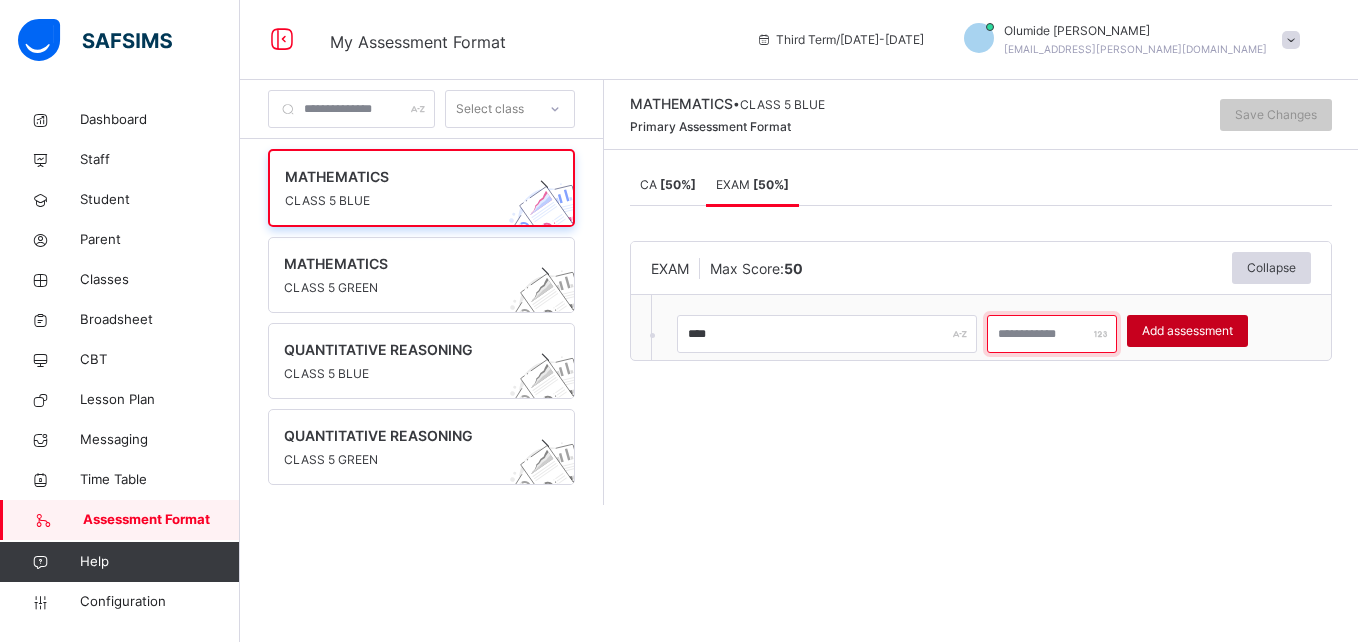 type on "**" 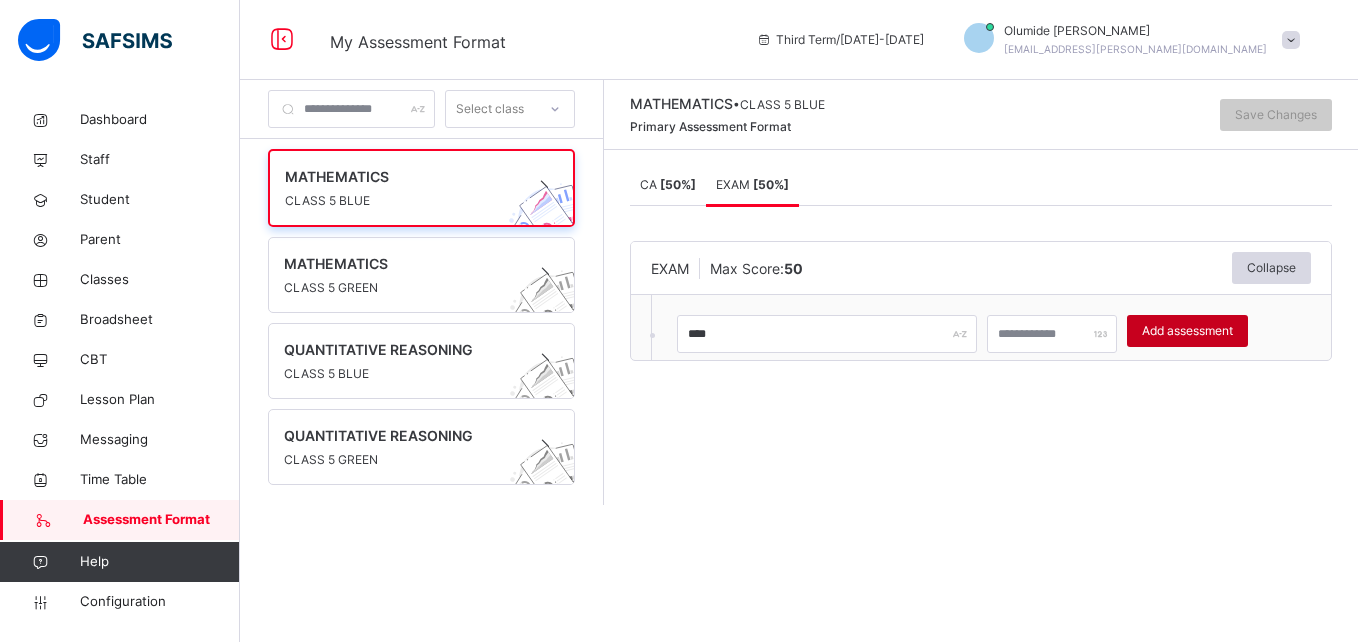 click on "Add assessment" at bounding box center (1187, 331) 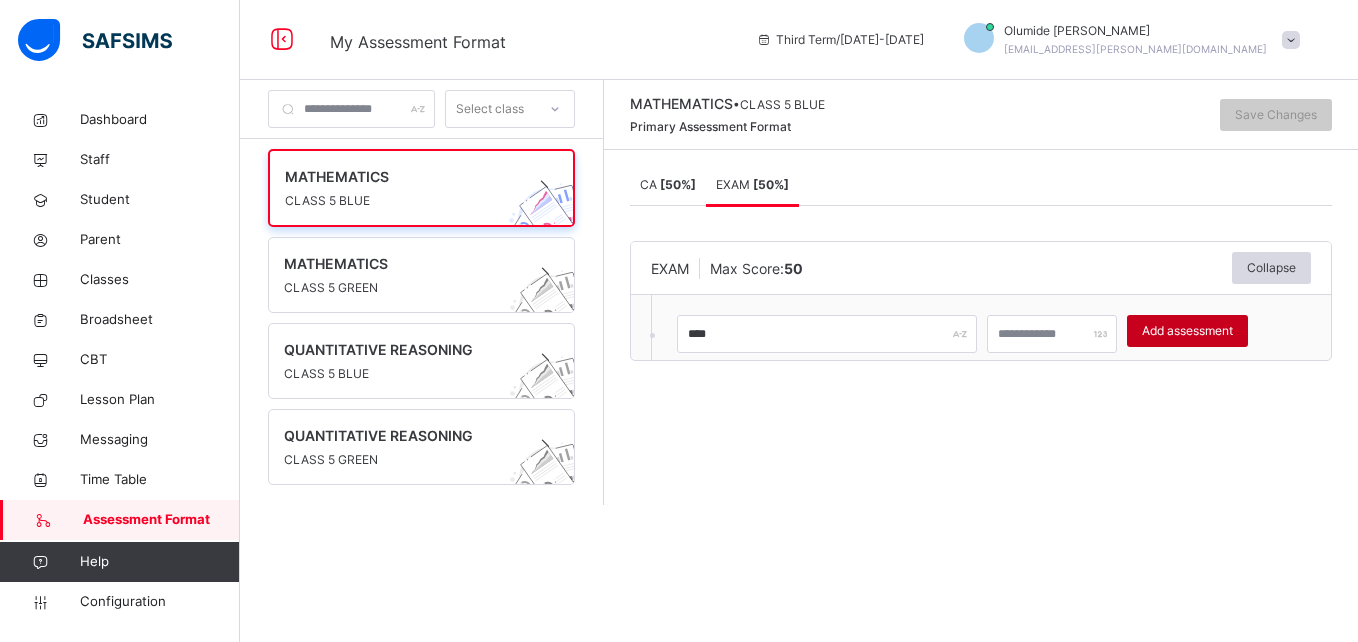 type on "*" 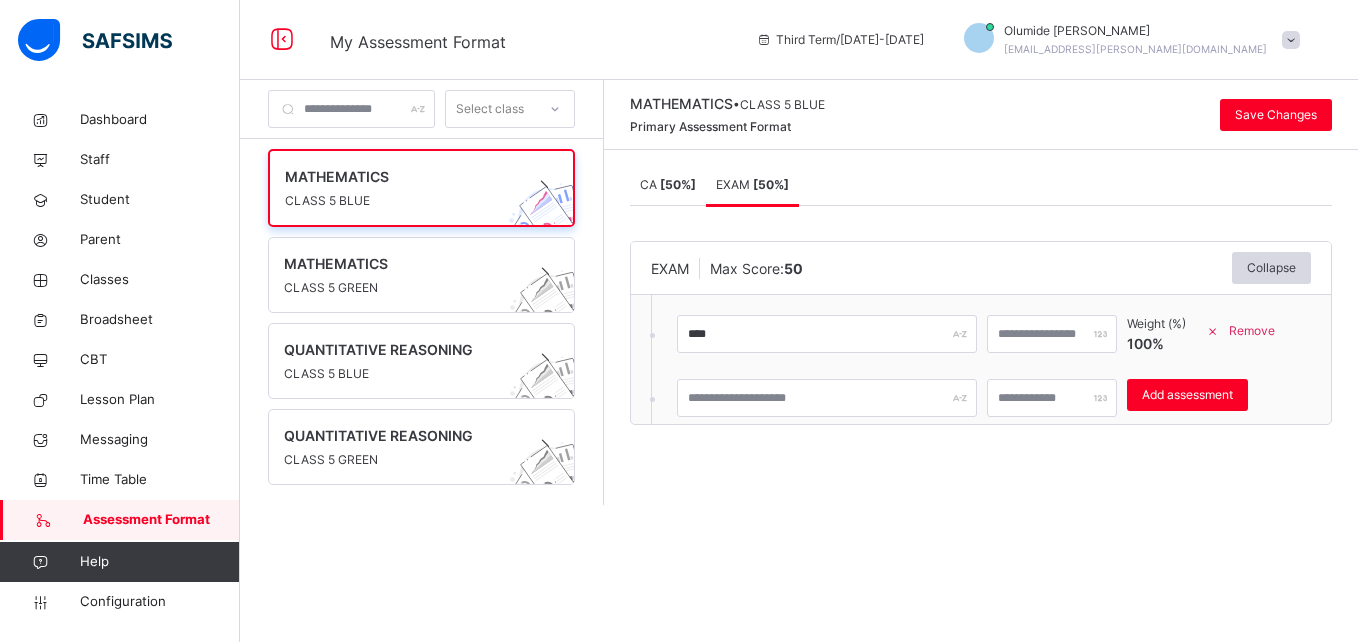 click on "MATHEMATICS   •   CLASS 5   BLUE Primary Assessment Format Save Changes CA   [ 50 %] EXAM    [ 50 %] CA   [ 50 %] EXAM    [ 50 %] CA TEST 1 Max Score:  10 Collapse Add assessment × Deleting Sub-assessment Note:  that this sub-assessment has scores in it.  Deleting  this sub-assessment will also  delete  the  scores  associated with it. Are you sure you want to continue? Cancel Yes, Delete sub-assessment. CA TEST 2 Max Score:  10 Collapse Add assessment × Deleting Sub-assessment Note:  that this sub-assessment has scores in it.  Deleting  this sub-assessment will also  delete  the  scores  associated with it. Are you sure you want to continue? Cancel Yes, Delete sub-assessment. CA TEST 3 Max Score:  10 Collapse Add assessment × Deleting Sub-assessment Note:  that this sub-assessment has scores in it.  Deleting  this sub-assessment will also  delete  the  scores  associated with it. Are you sure you want to continue? Cancel Yes, Delete sub-assessment. CA TEST 4 Max Score:  10 Collapse Add assessment ×" at bounding box center [981, 292] 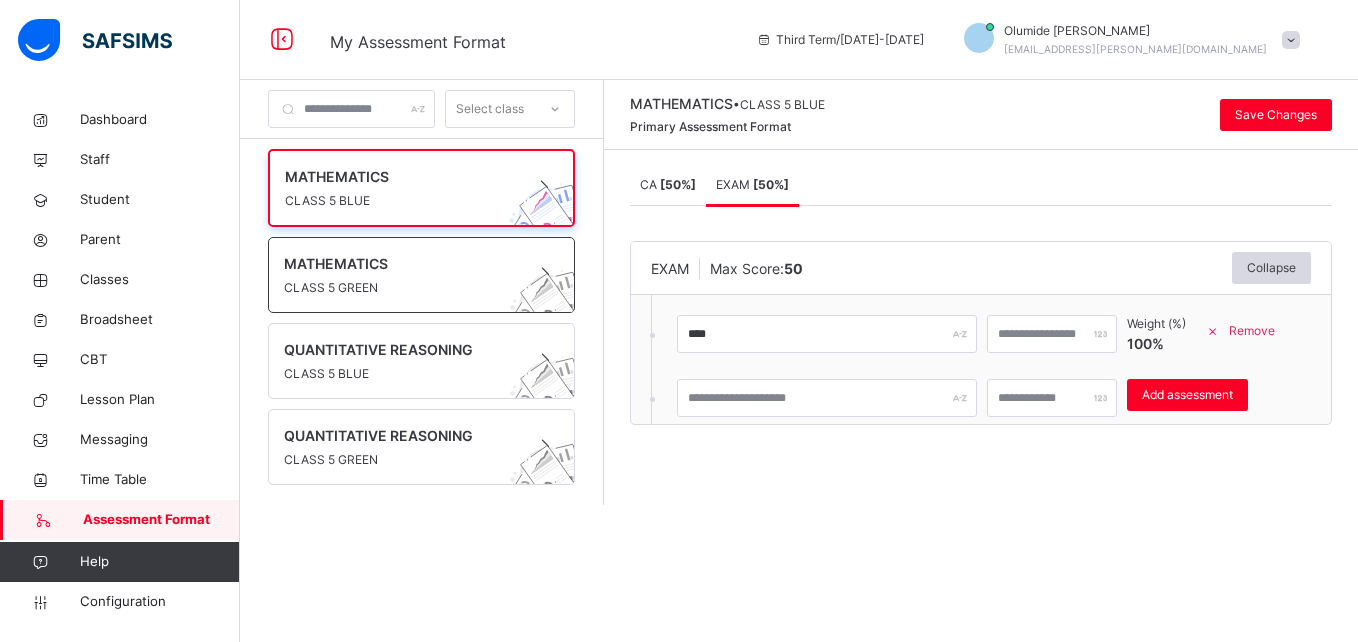 click on "CLASS 5 GREEN" at bounding box center [402, 288] 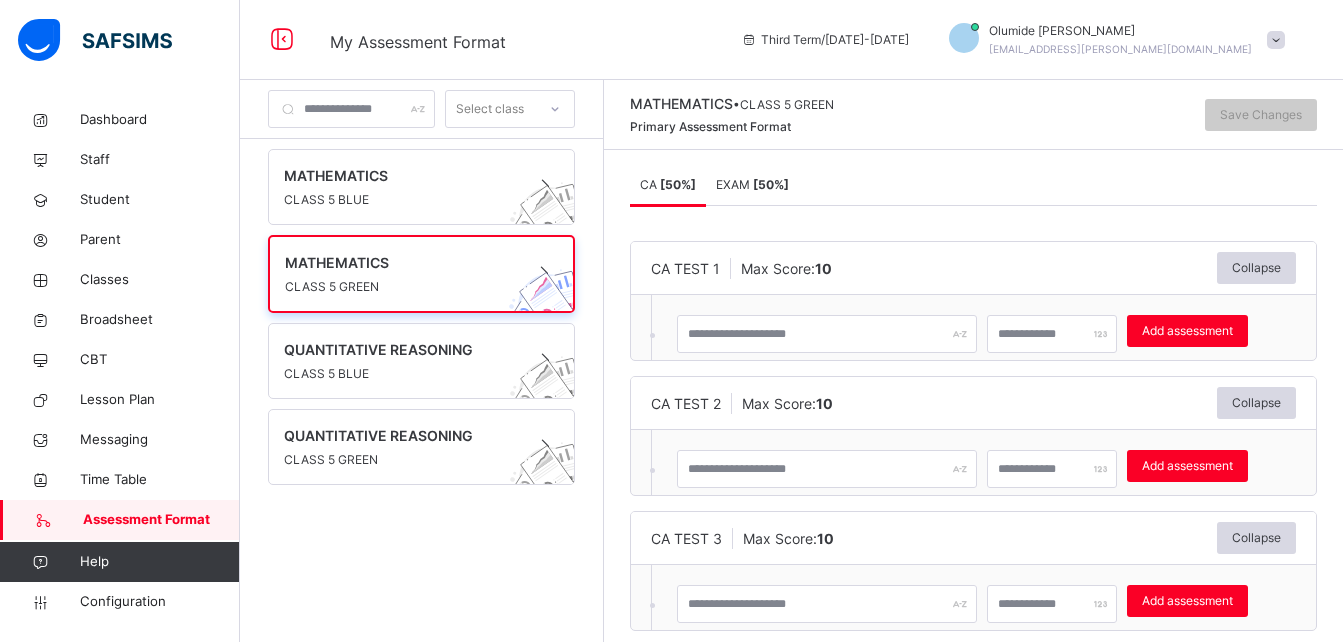 click on "[ 50 %]" at bounding box center [771, 184] 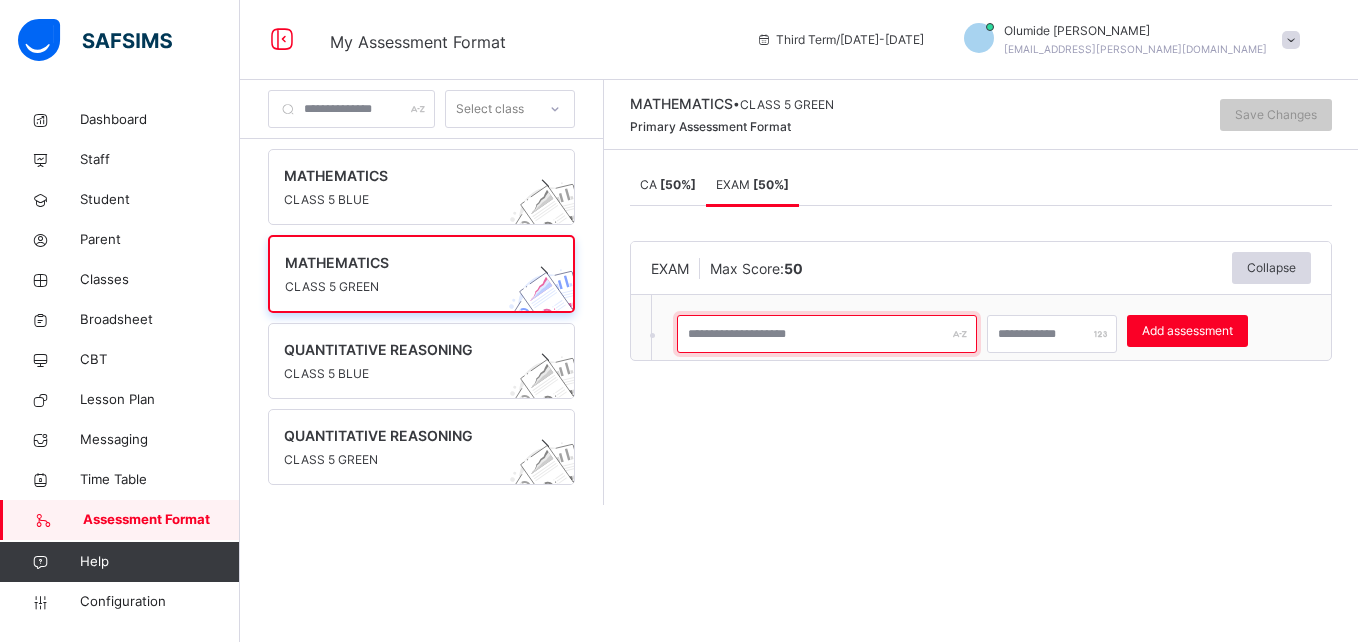 click at bounding box center [827, 334] 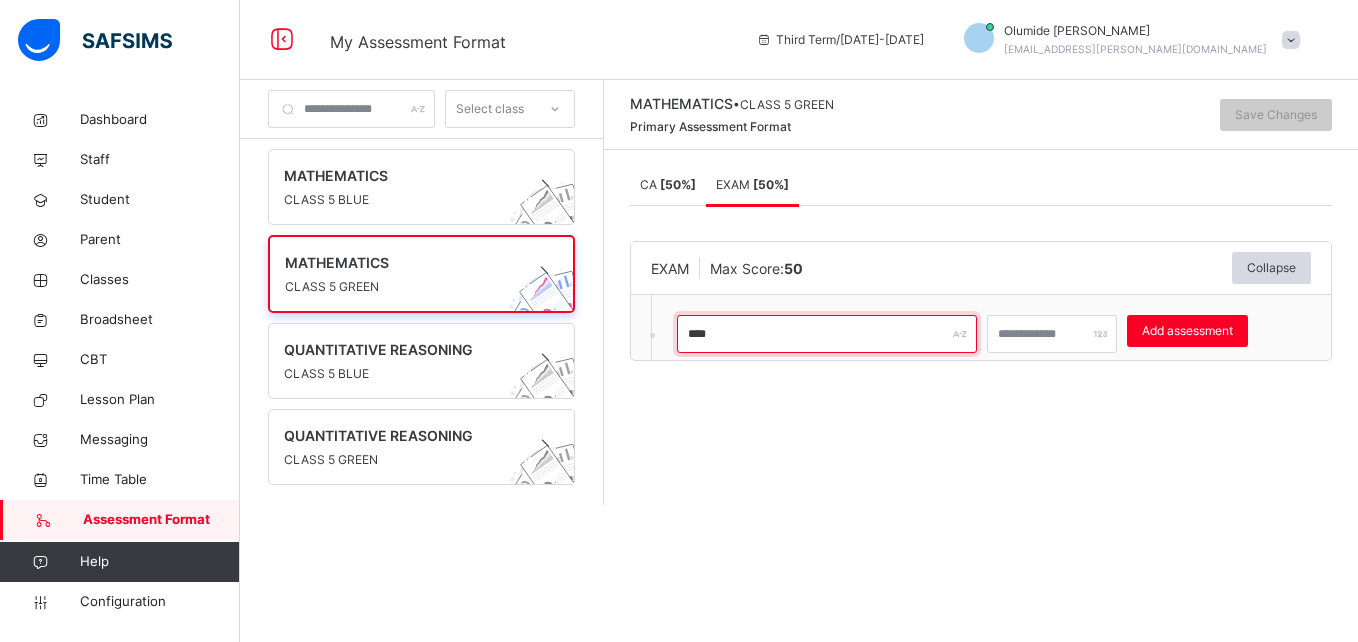 type on "****" 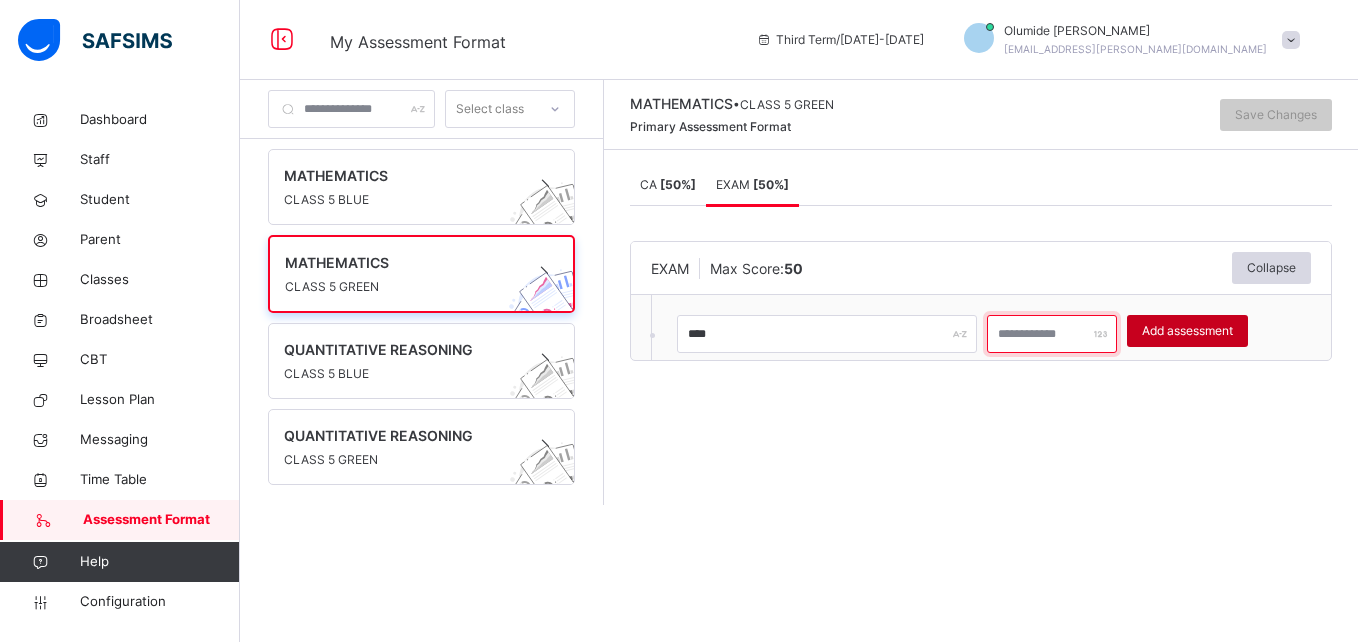 type on "**" 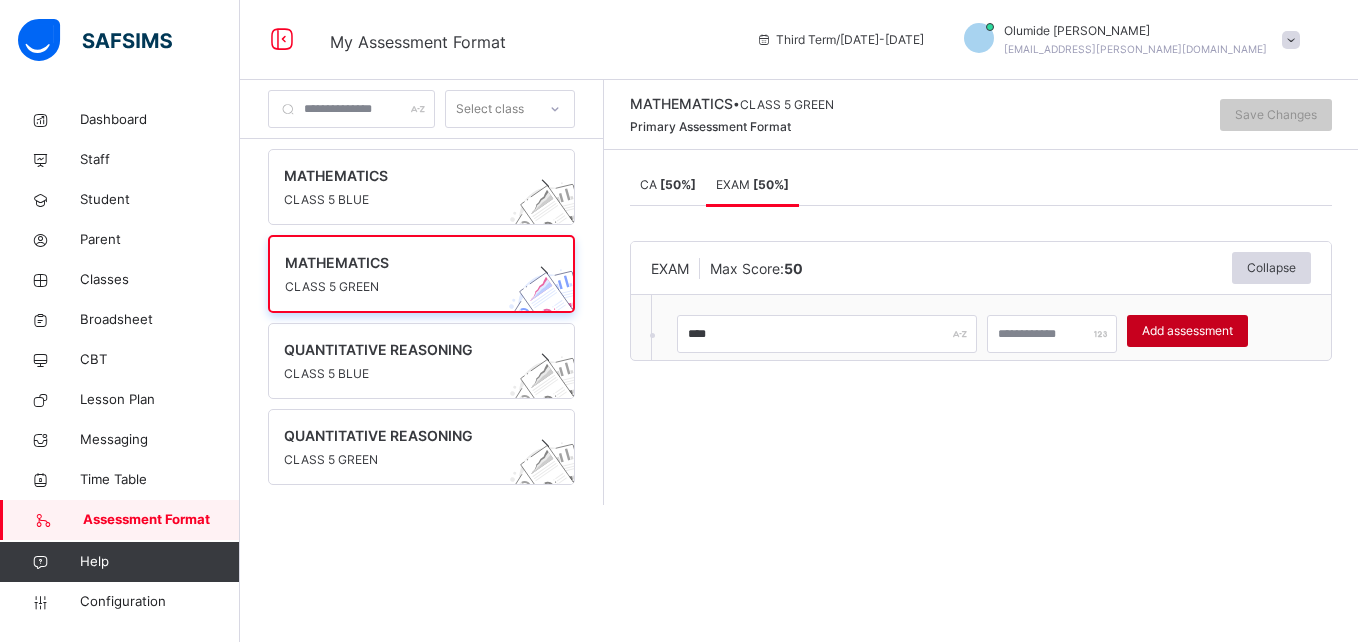 click on "Add assessment" at bounding box center (1187, 331) 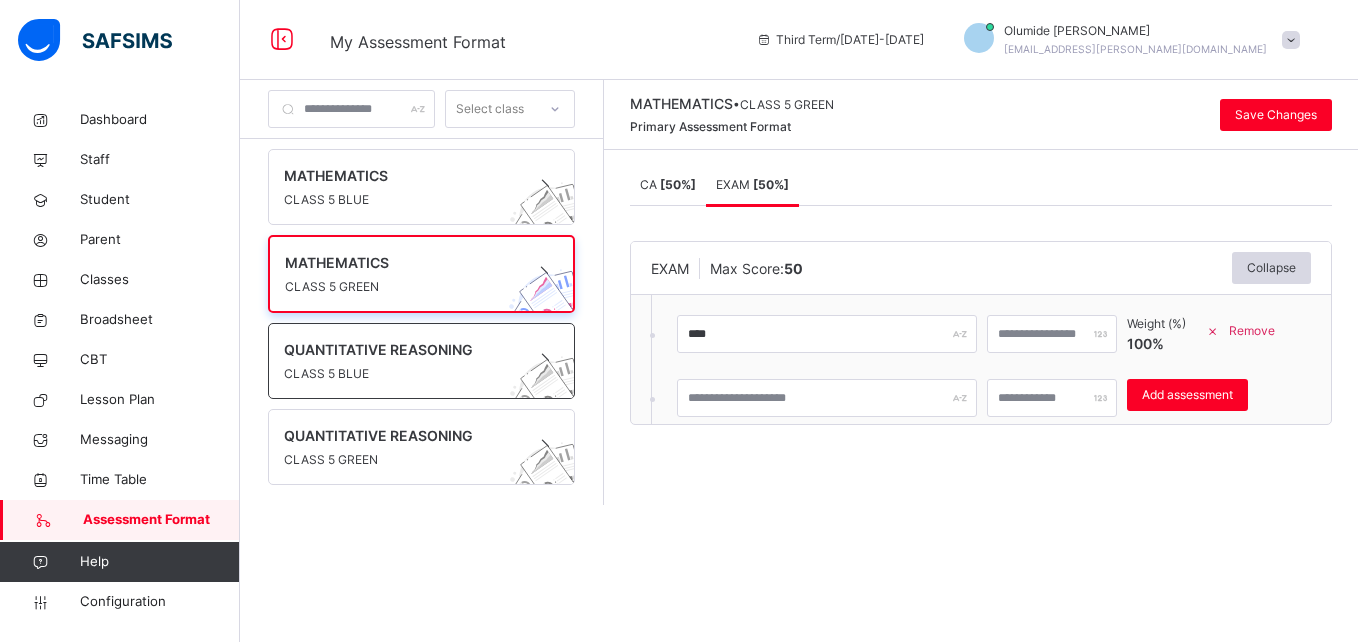 click on "QUANTITATIVE REASONING     CLASS 5 BLUE" at bounding box center [421, 361] 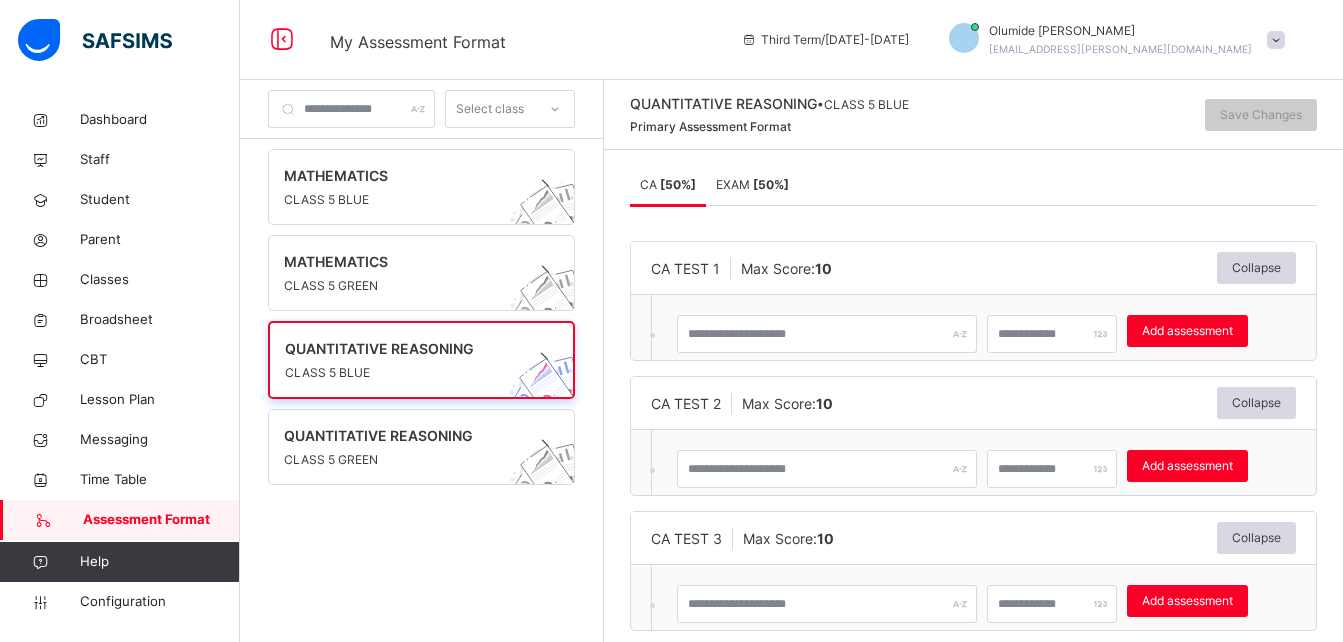 scroll, scrollTop: 302, scrollLeft: 0, axis: vertical 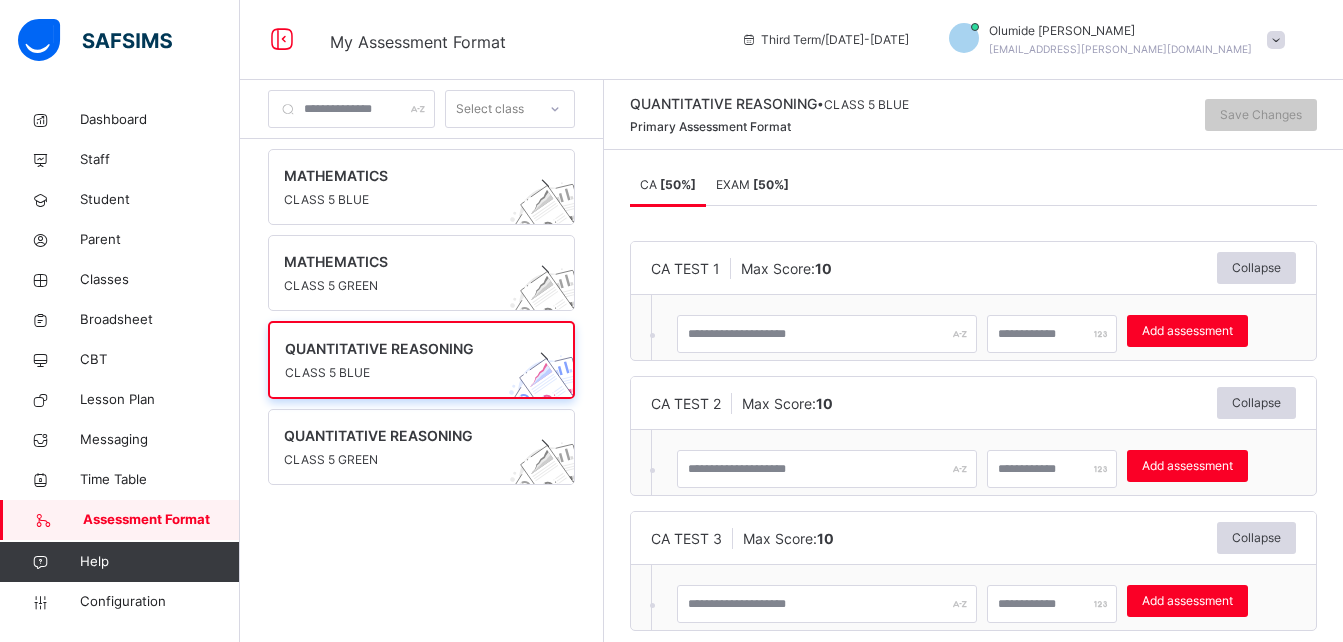 click on "[ 50 %]" at bounding box center [771, 184] 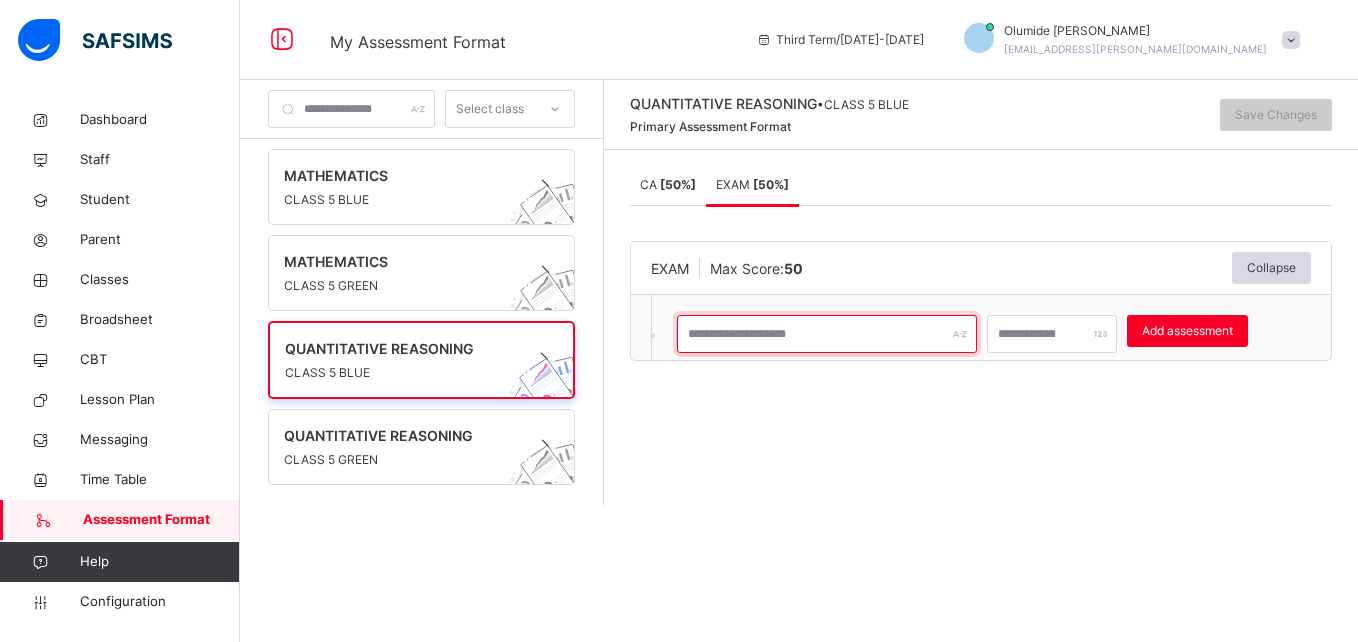 click at bounding box center (827, 334) 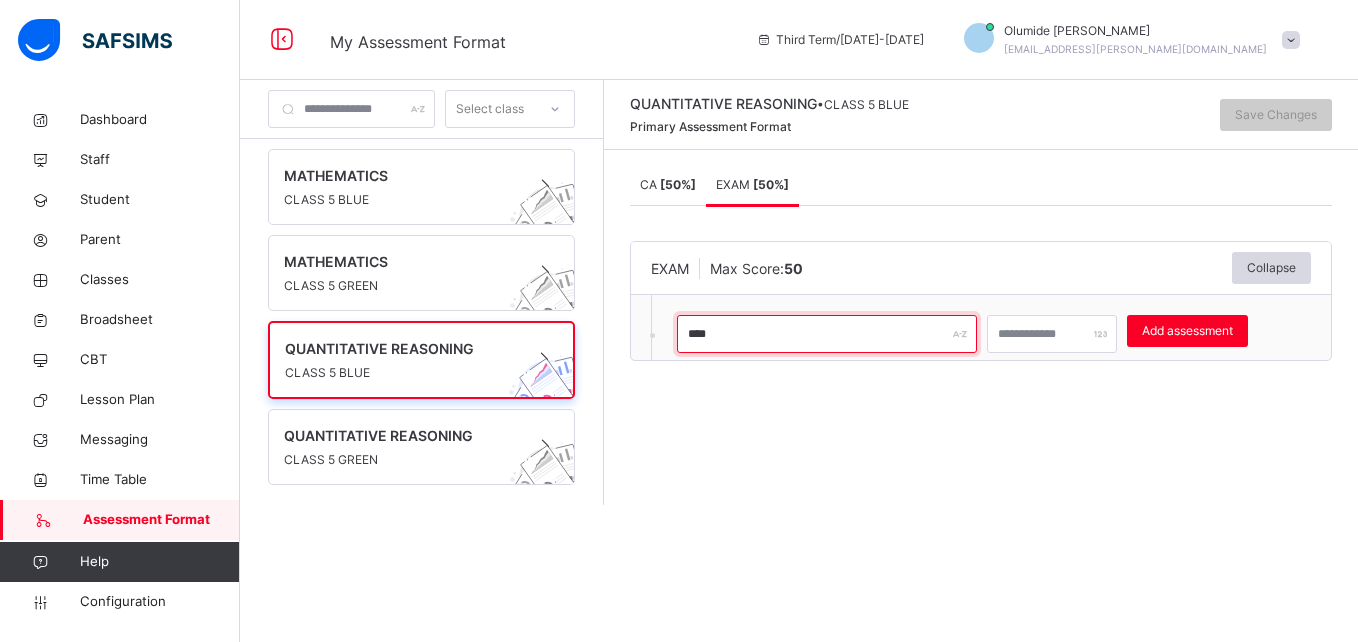 type on "****" 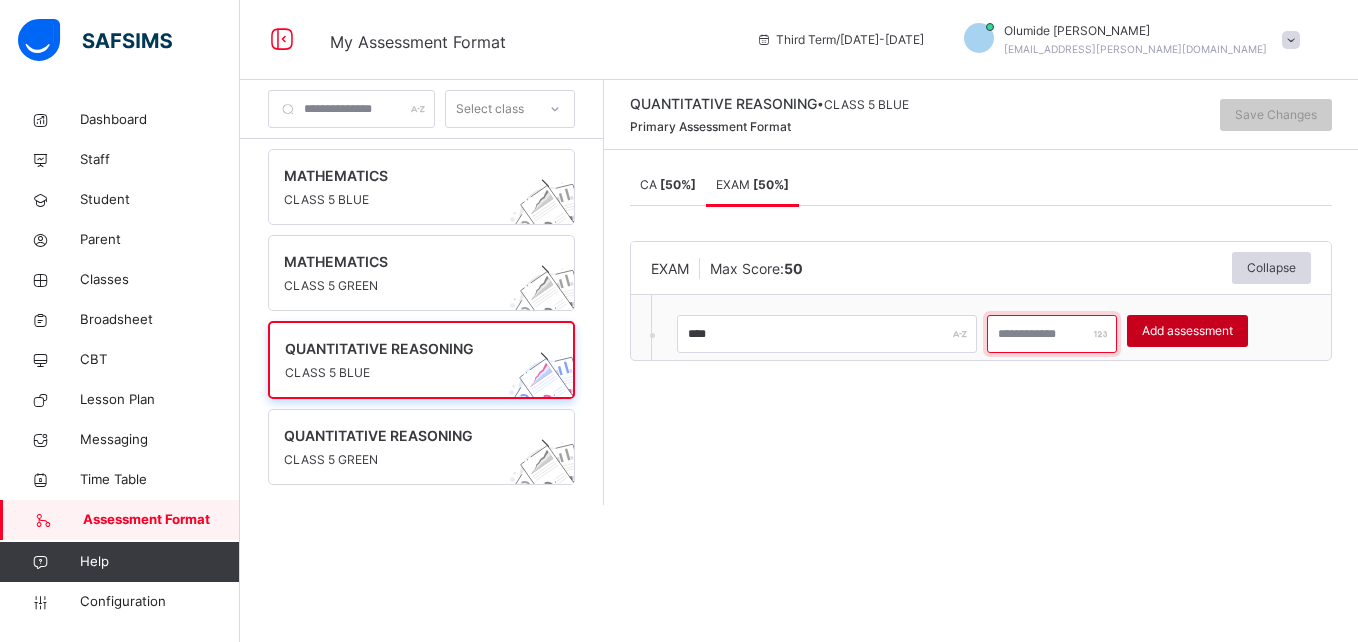 type on "**" 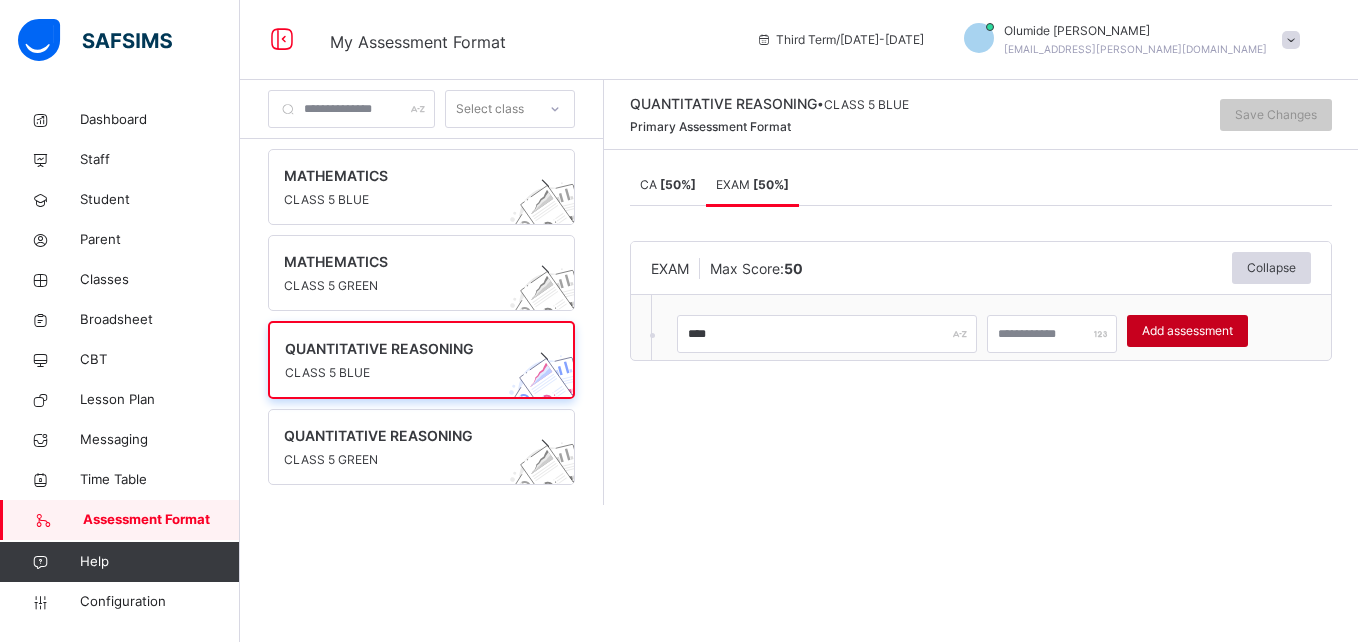 click on "Add assessment" at bounding box center (1187, 331) 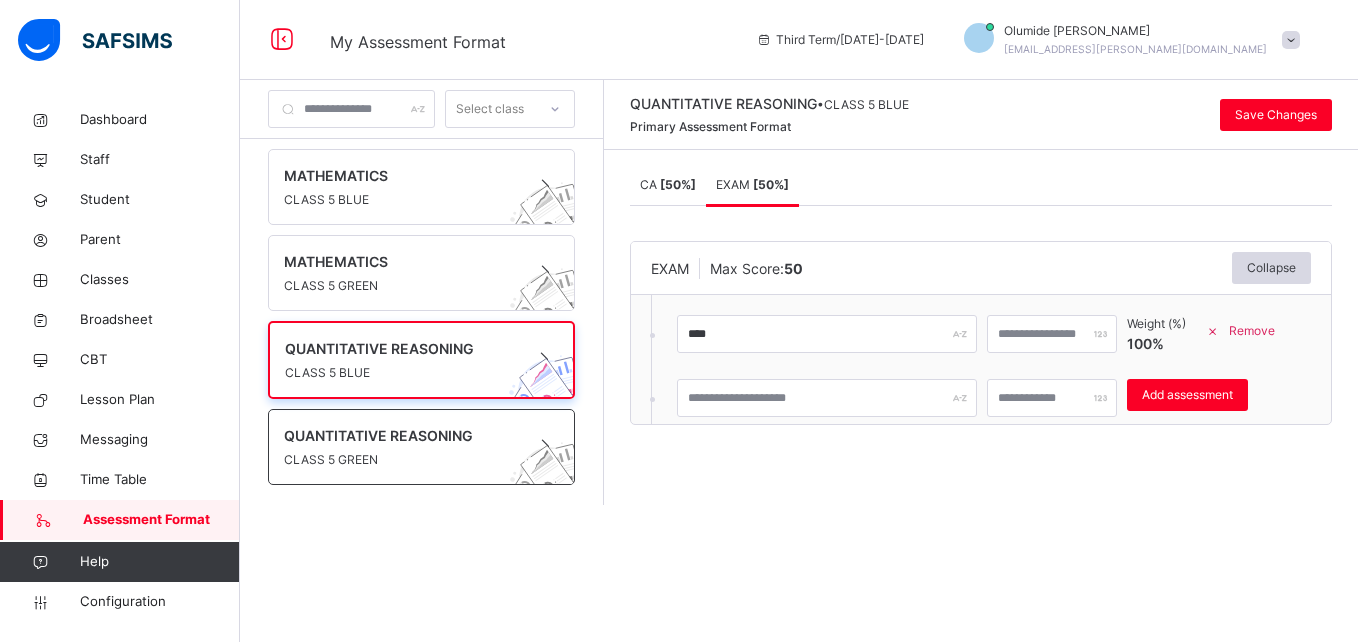 click on "QUANTITATIVE REASONING" at bounding box center (402, 435) 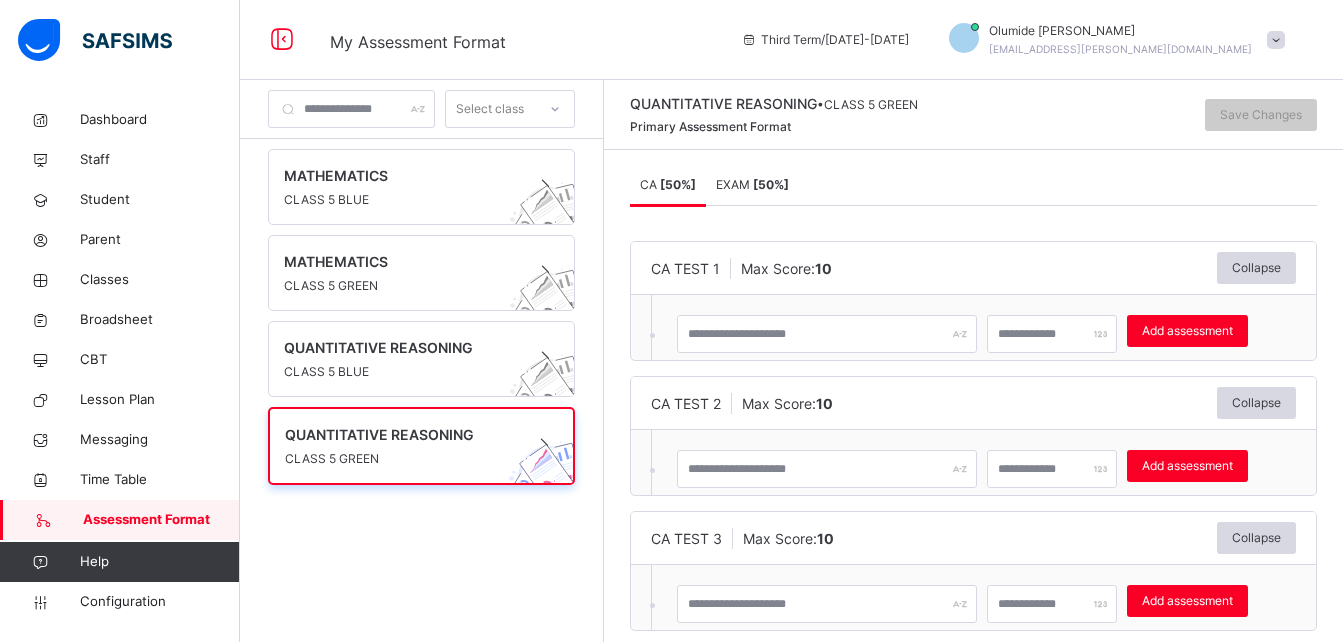 click on "EXAM    [ 50 %]" at bounding box center [752, 185] 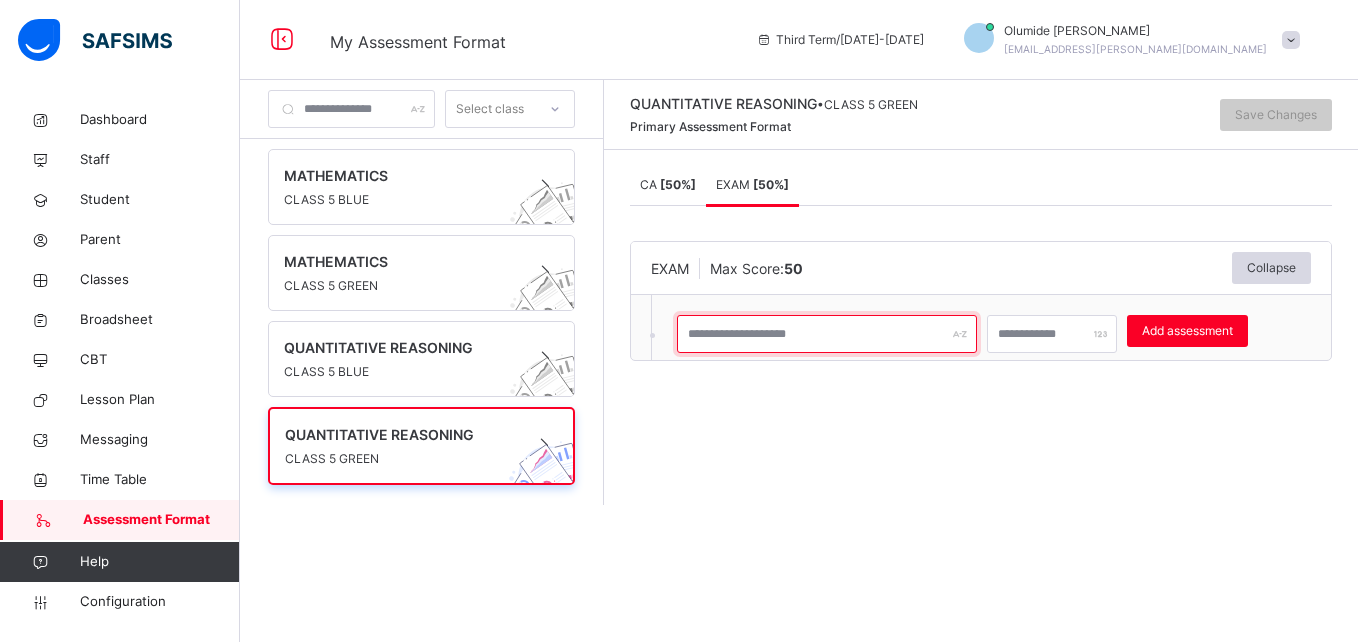 click at bounding box center [827, 334] 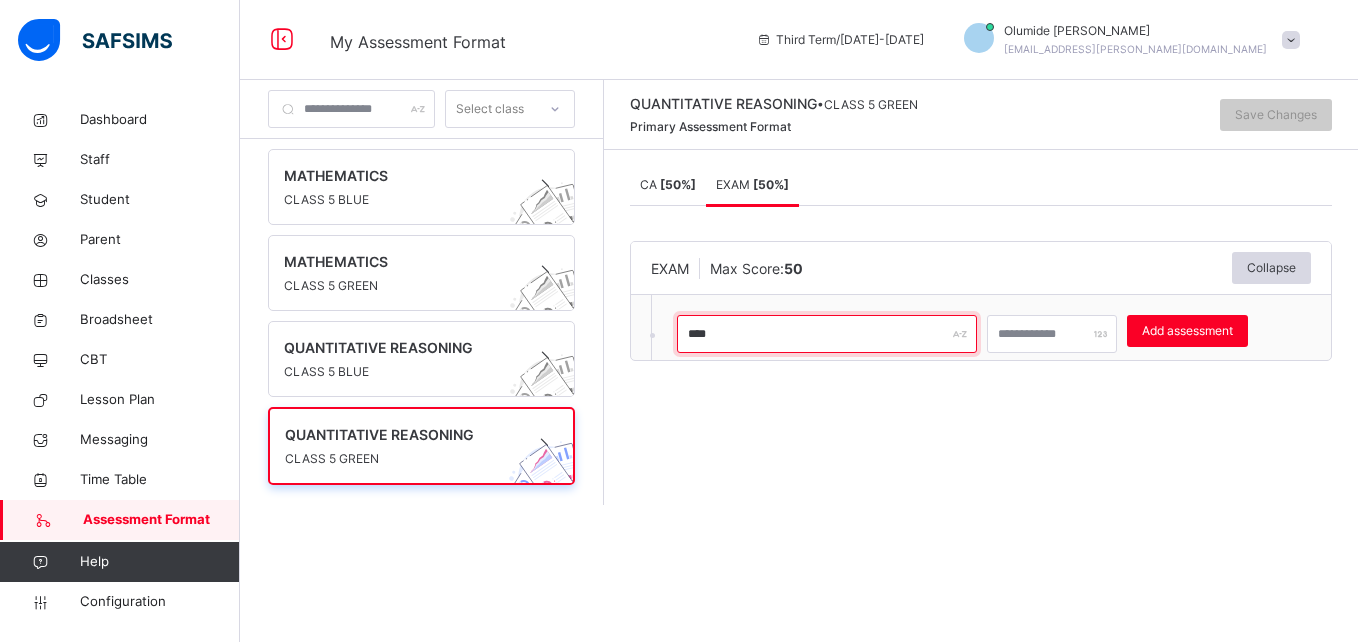 type on "****" 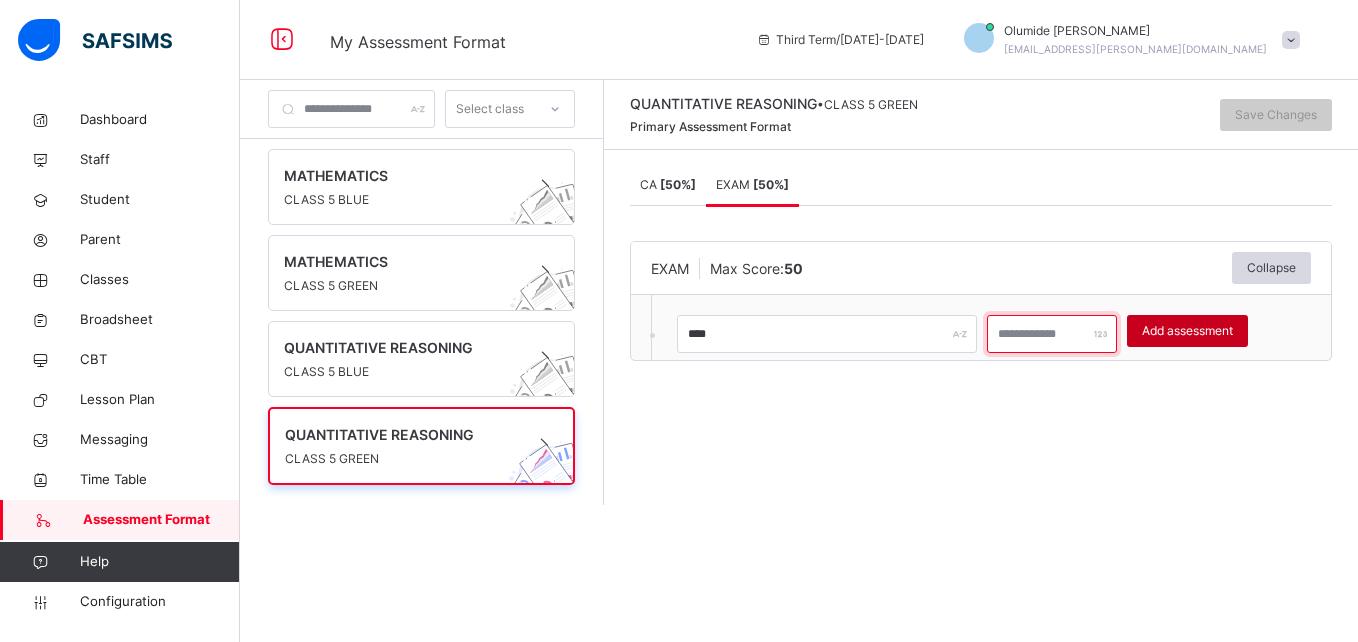type on "**" 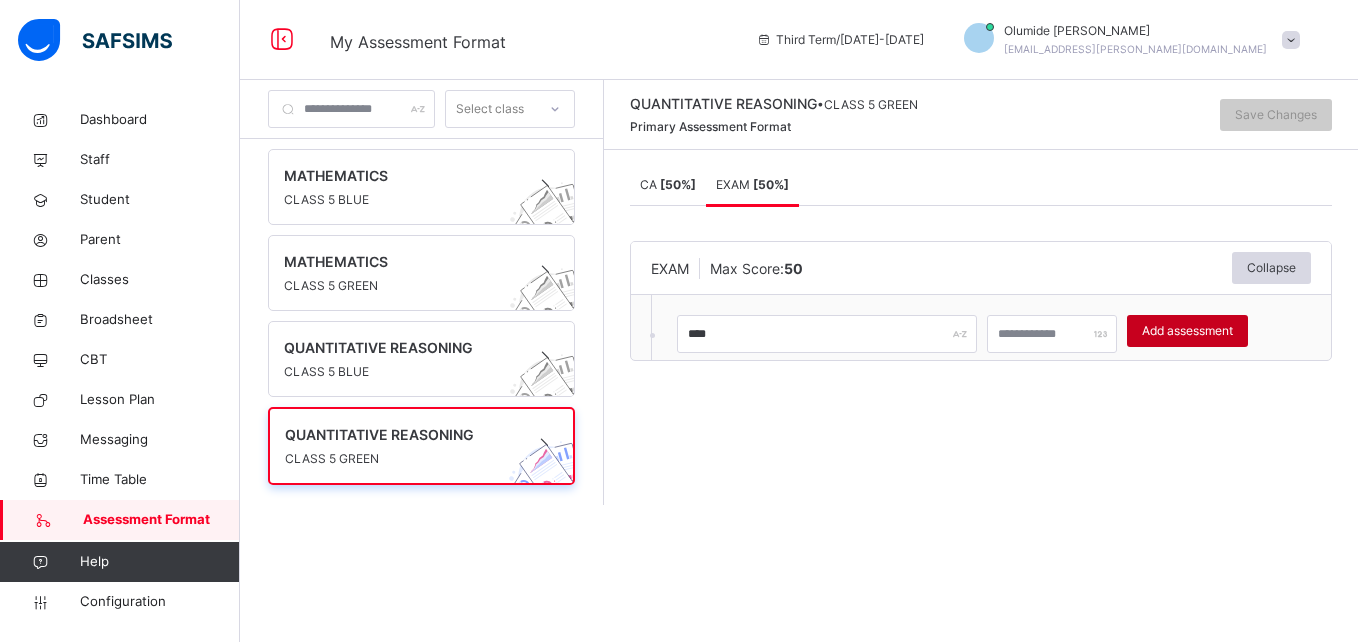 click on "Add assessment" at bounding box center (1187, 331) 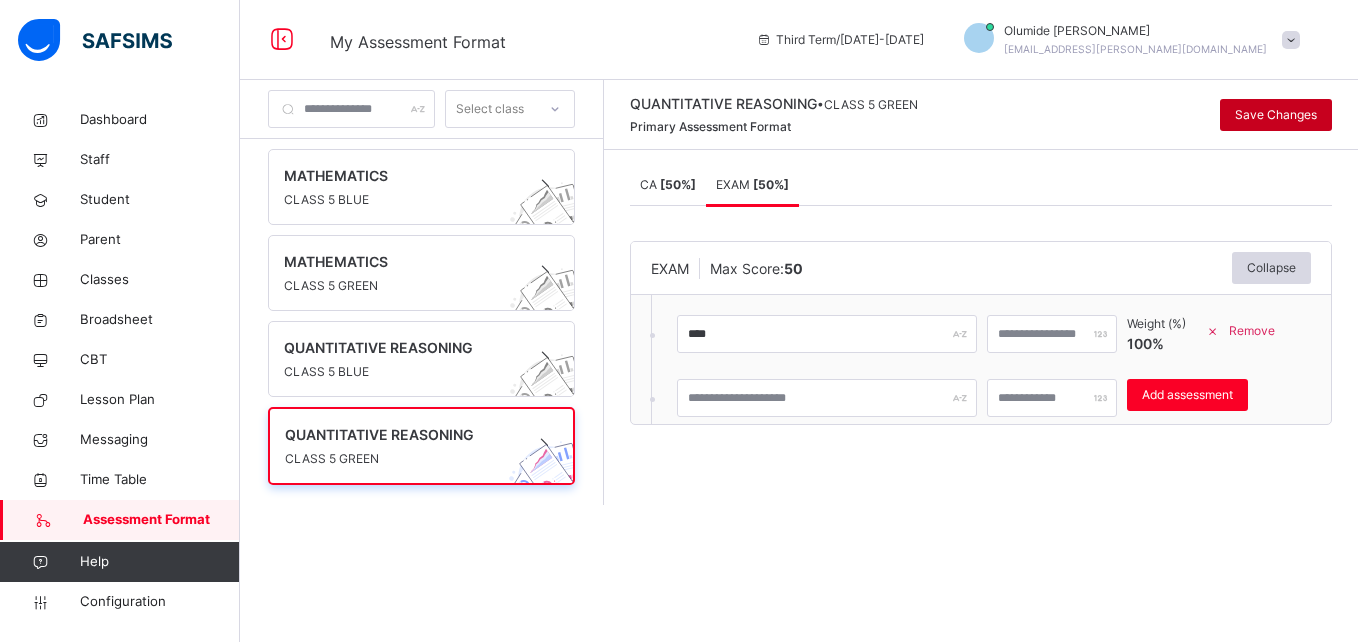 click on "Save Changes" at bounding box center [1276, 115] 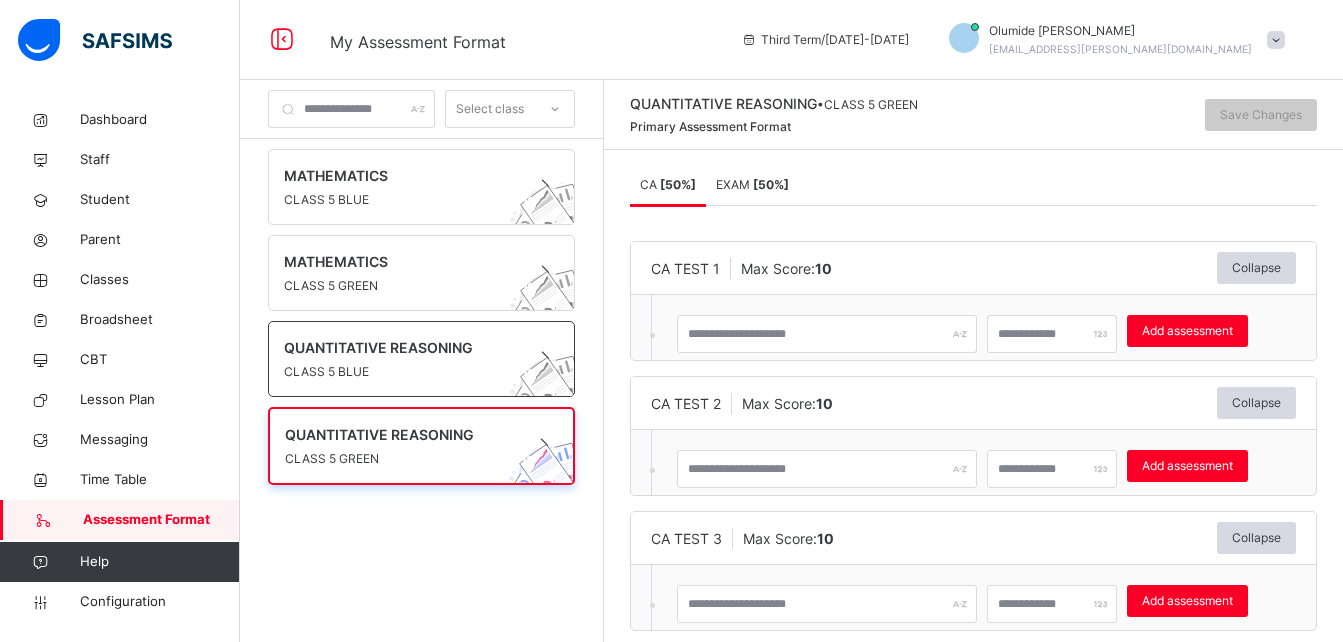 click on "CLASS 5 BLUE" at bounding box center (402, 372) 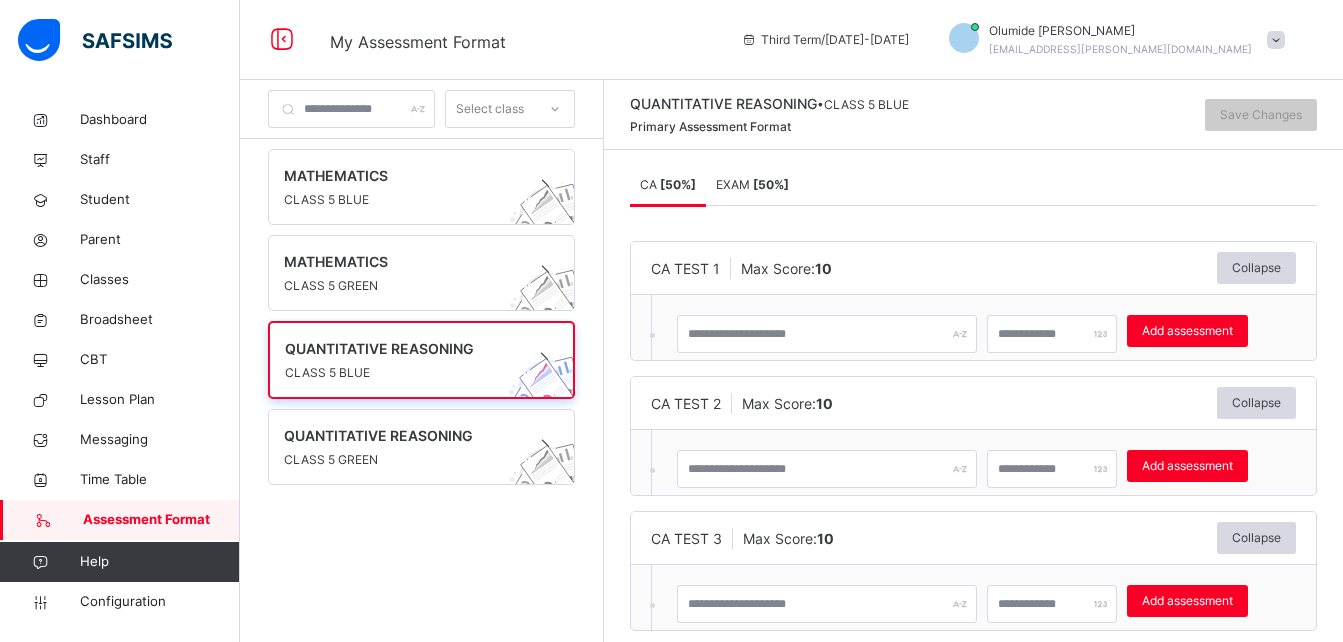 click on "[ 50 %]" at bounding box center (771, 184) 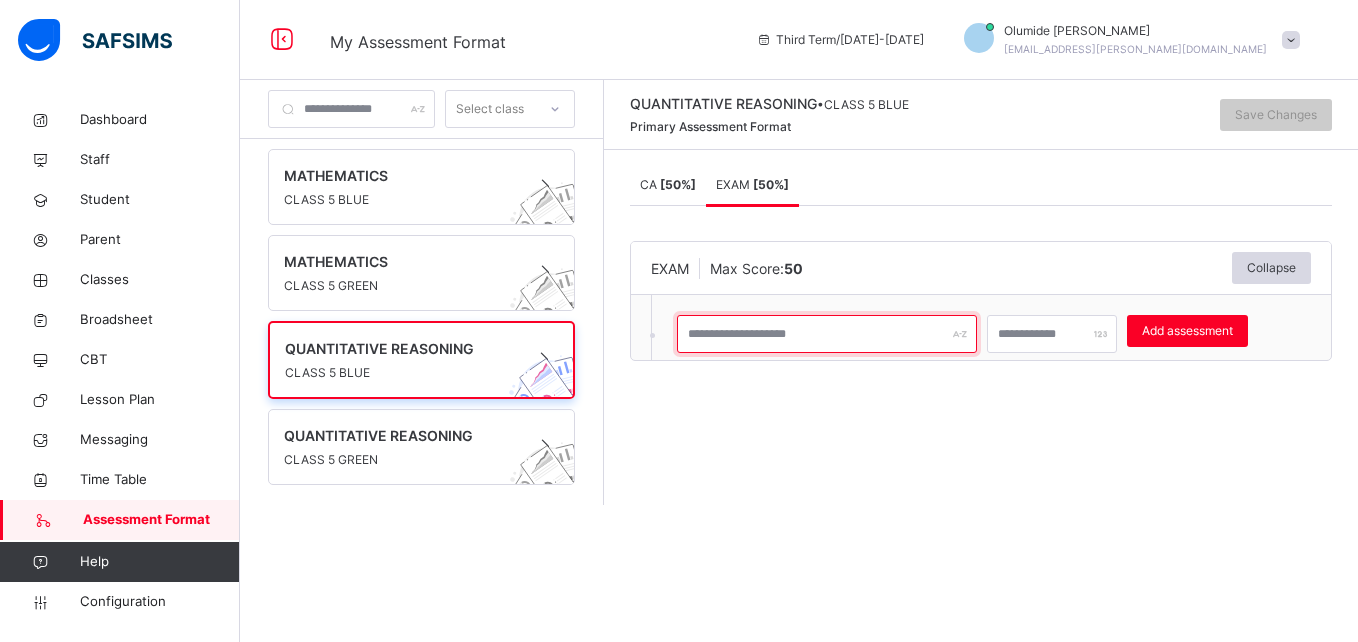 click at bounding box center [827, 334] 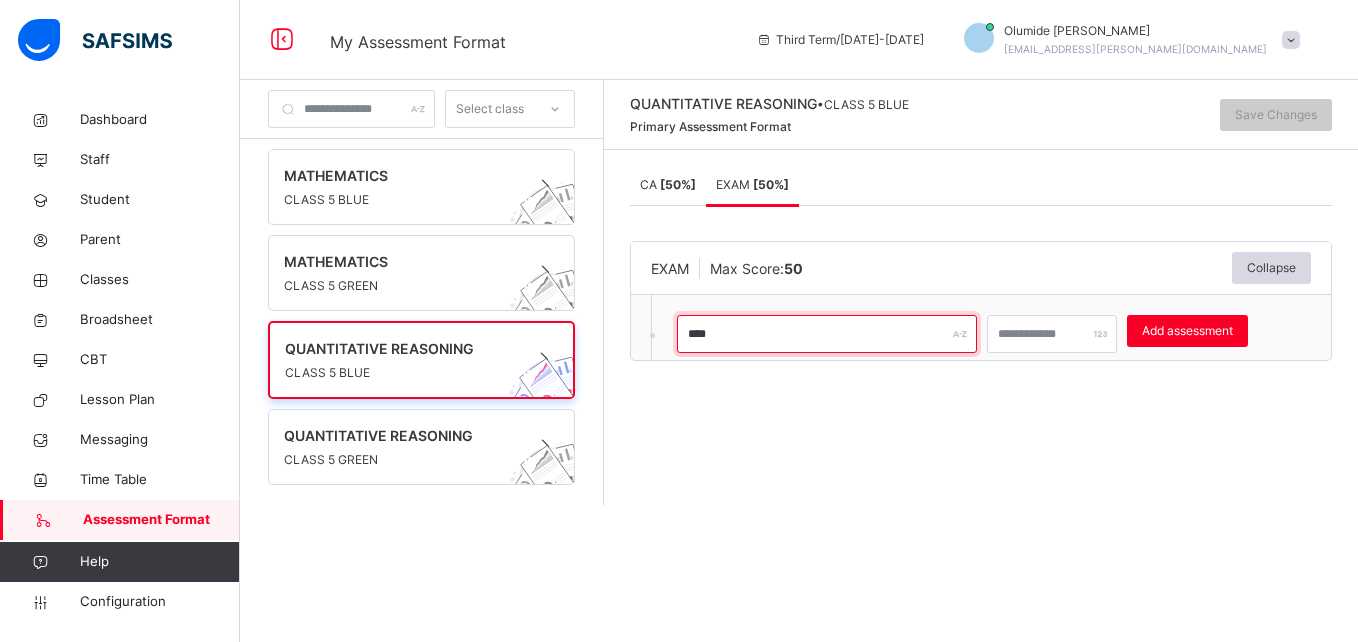 type on "****" 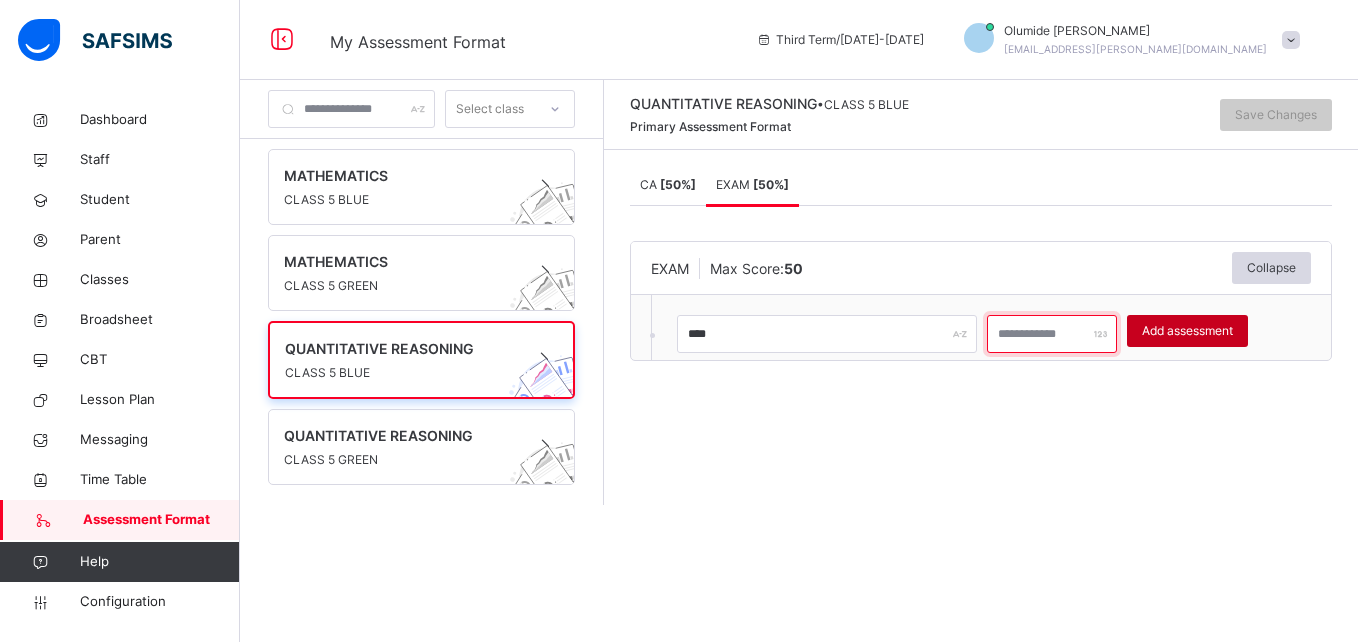 type on "**" 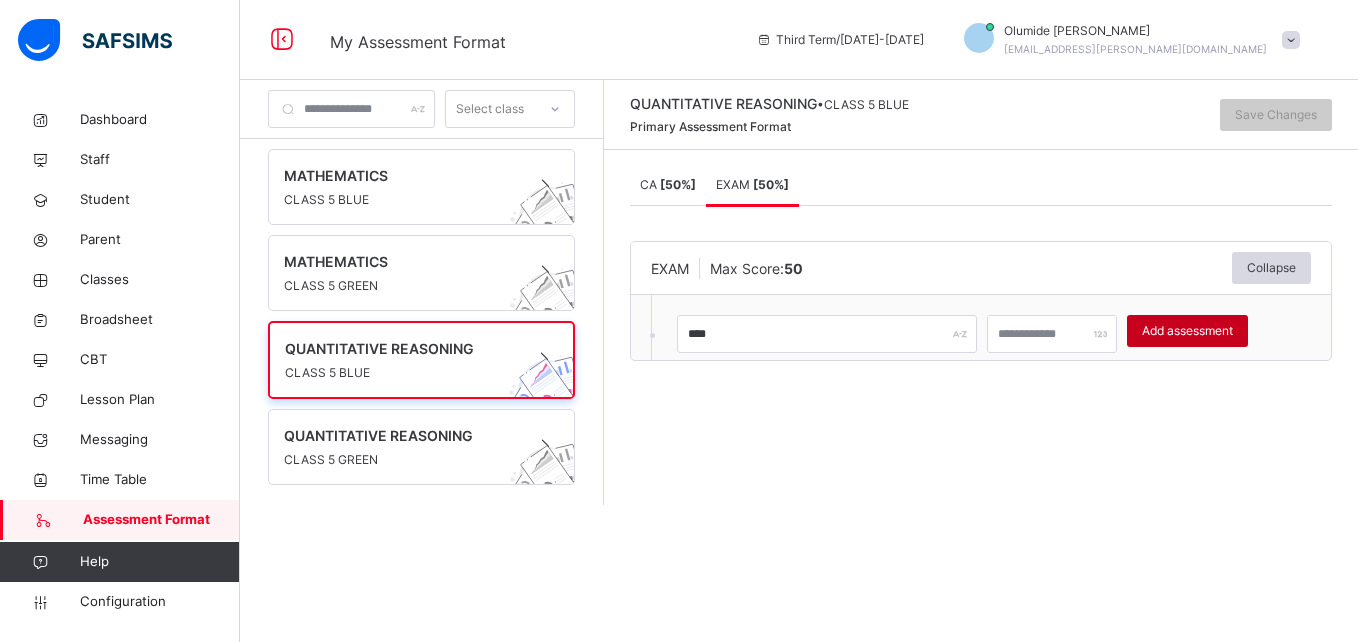 click on "Add assessment" at bounding box center (1187, 331) 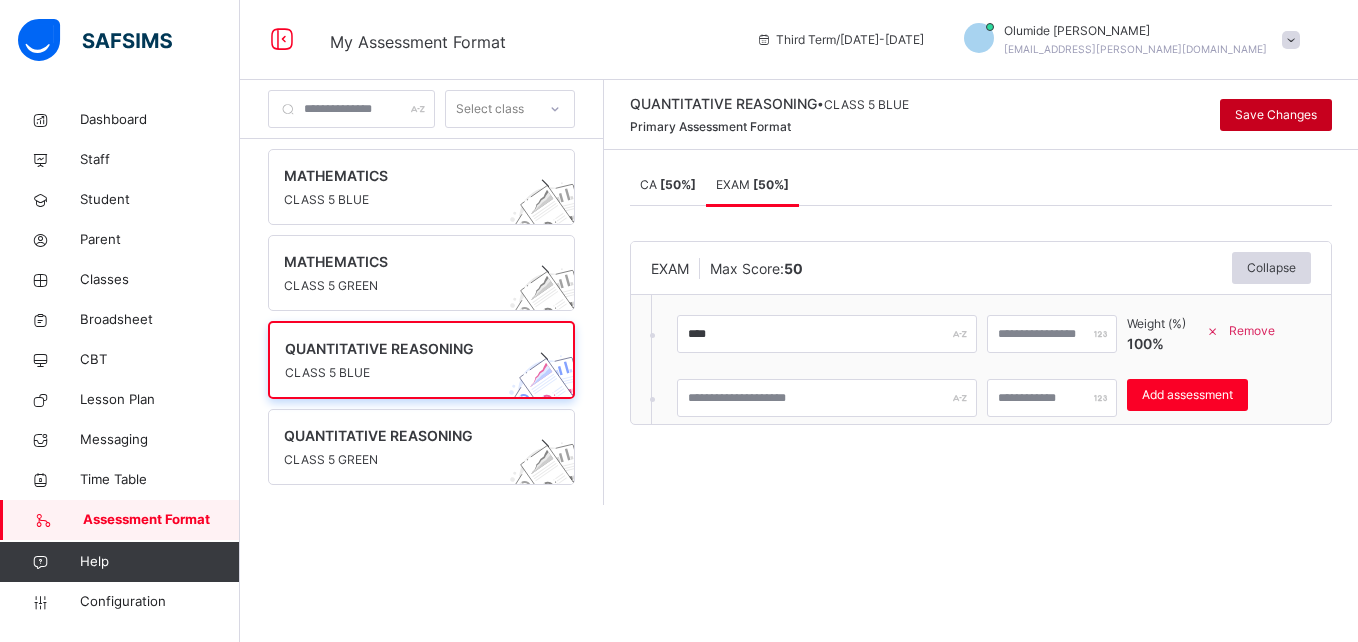 click on "Save Changes" at bounding box center [1276, 115] 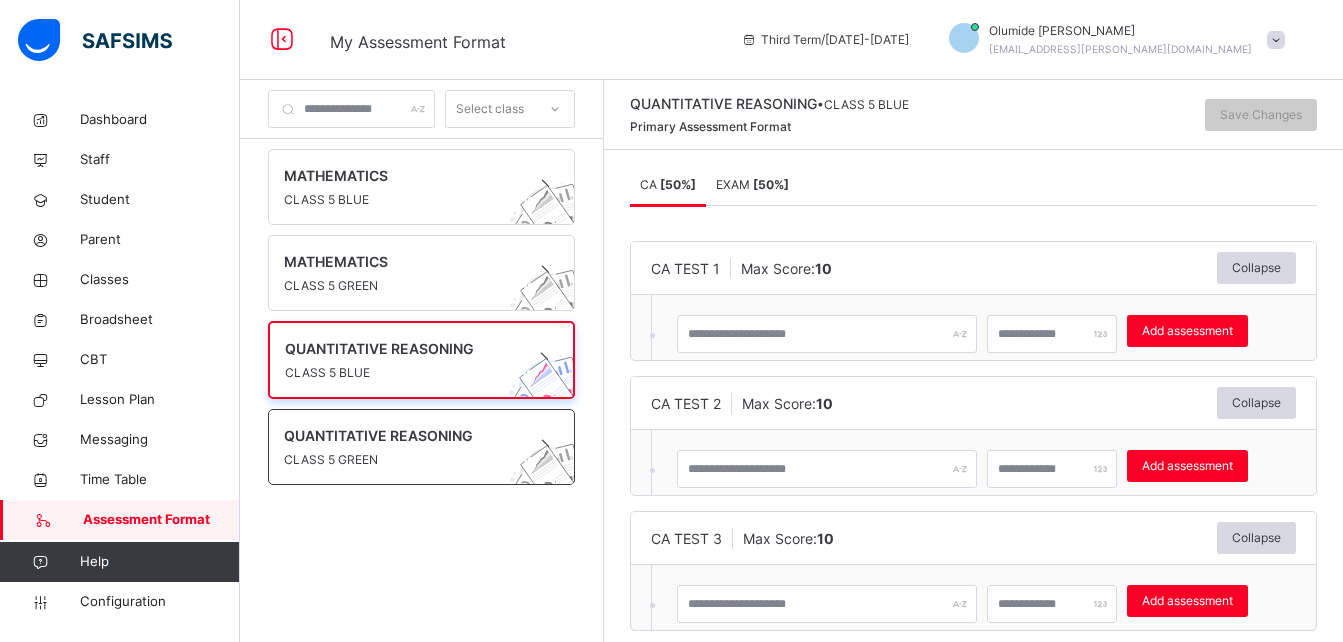 click on "CLASS 5 GREEN" at bounding box center (402, 460) 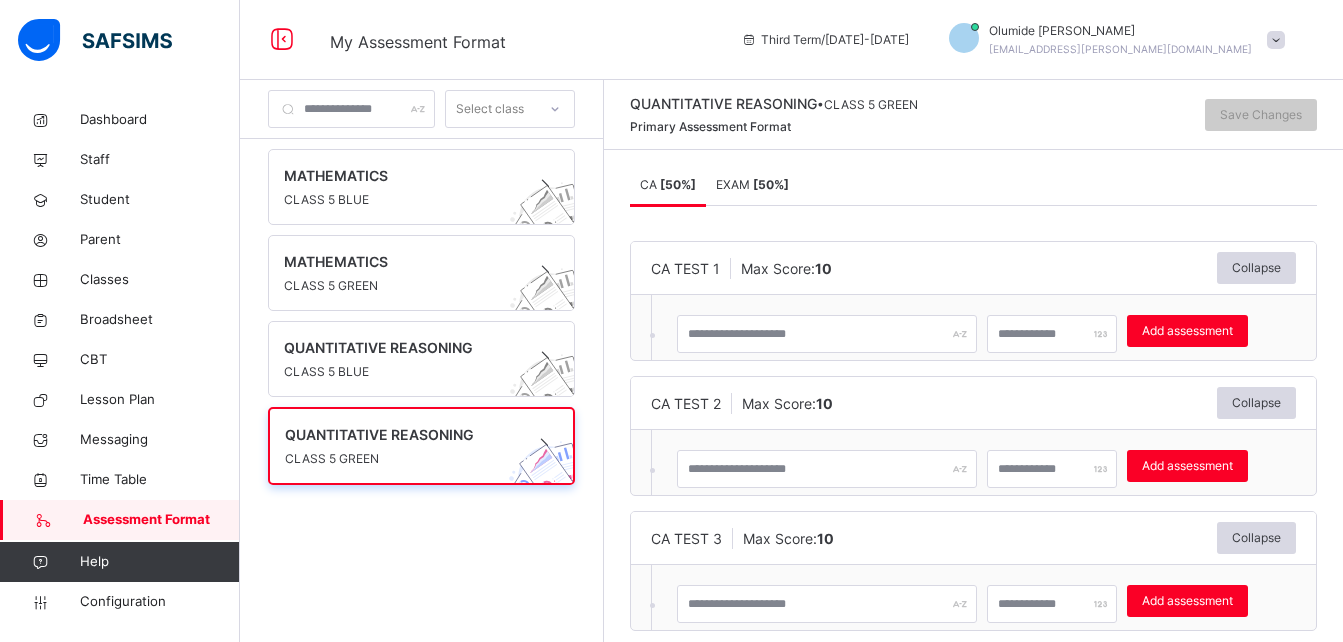 click on "[ 50 %]" at bounding box center (771, 184) 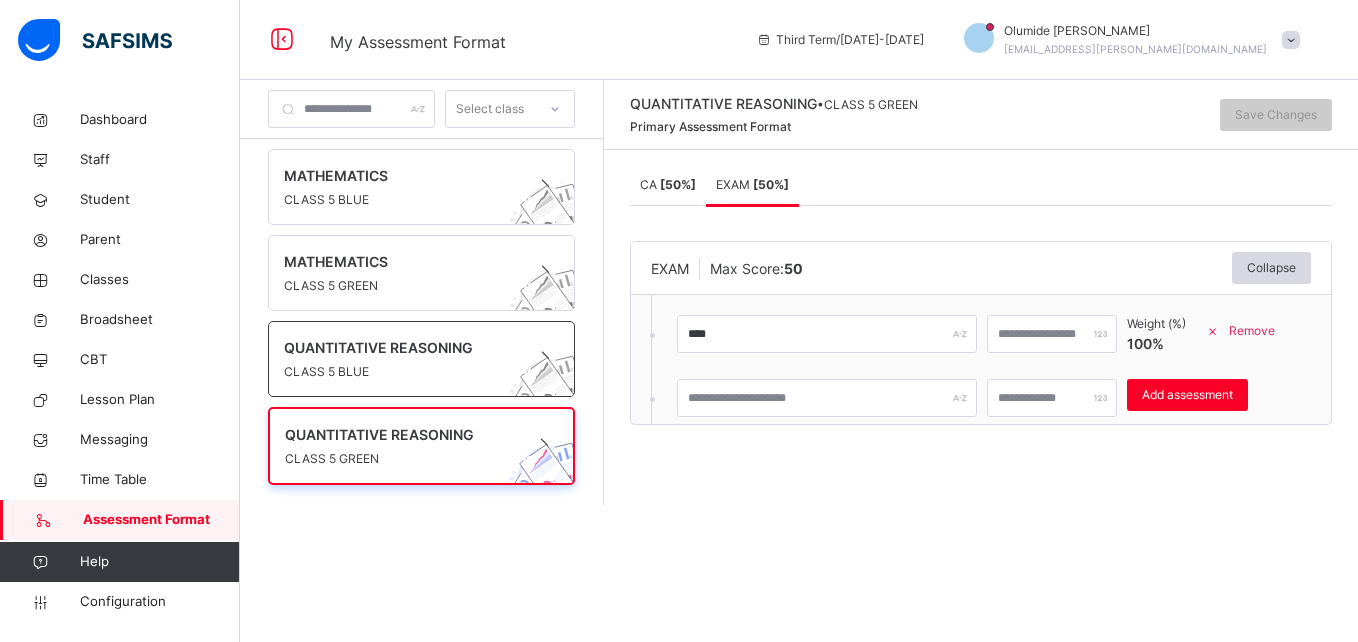 click on "CLASS 5 BLUE" at bounding box center [402, 372] 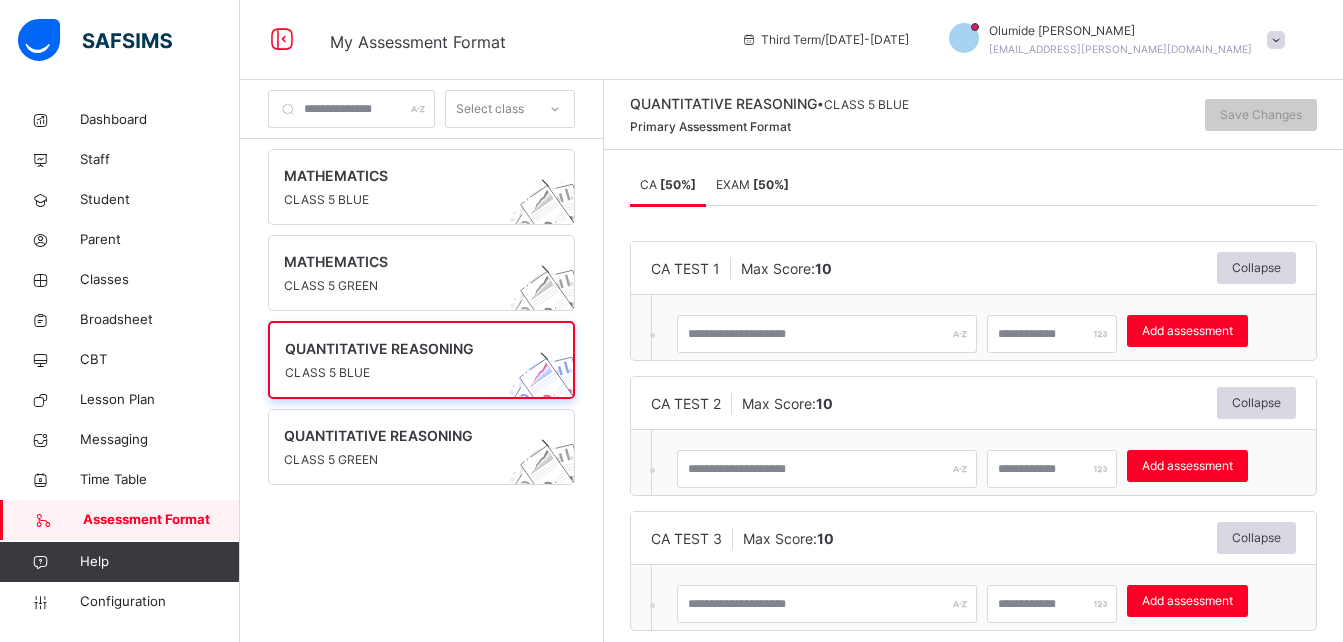 click on "EXAM    [ 50 %]" at bounding box center (752, 185) 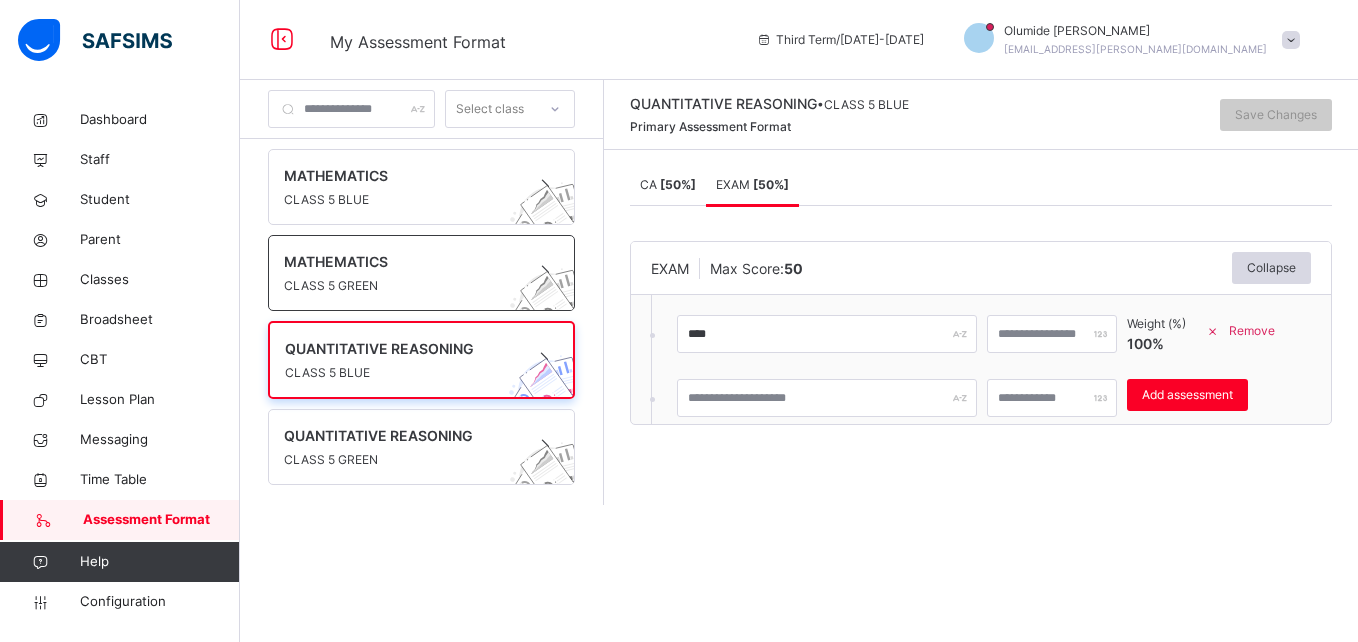 click on "CLASS 5 GREEN" at bounding box center [402, 286] 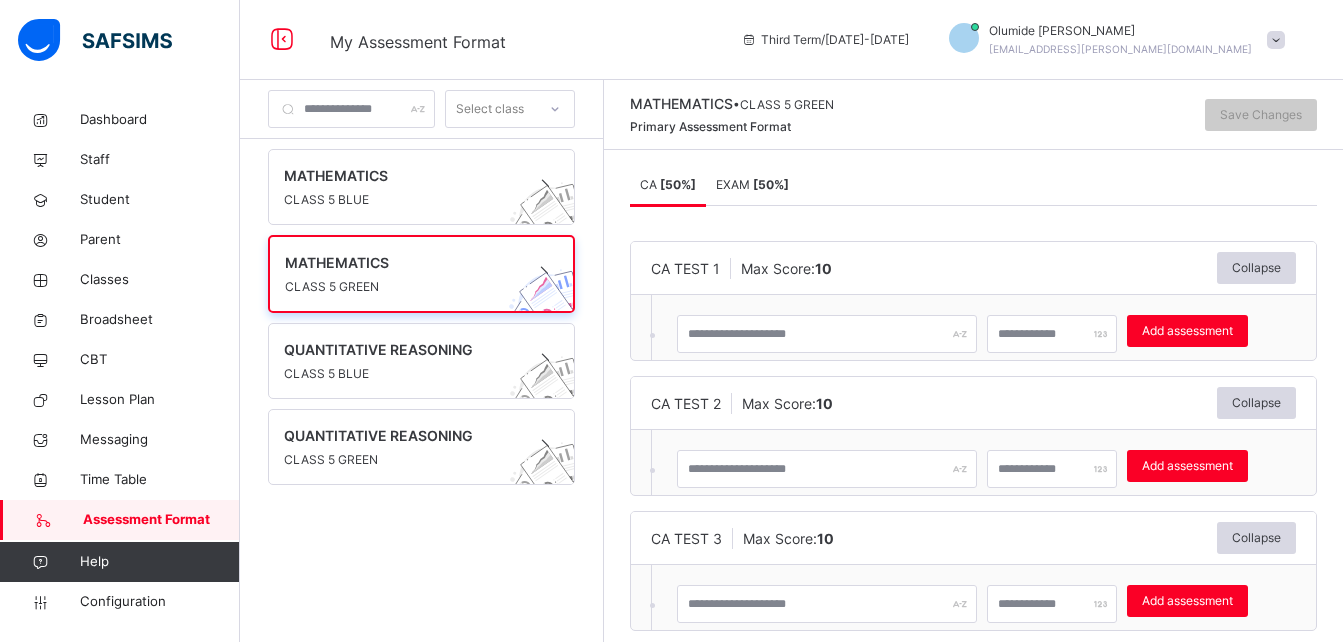 click on "EXAM    [ 50 %]" at bounding box center (752, 185) 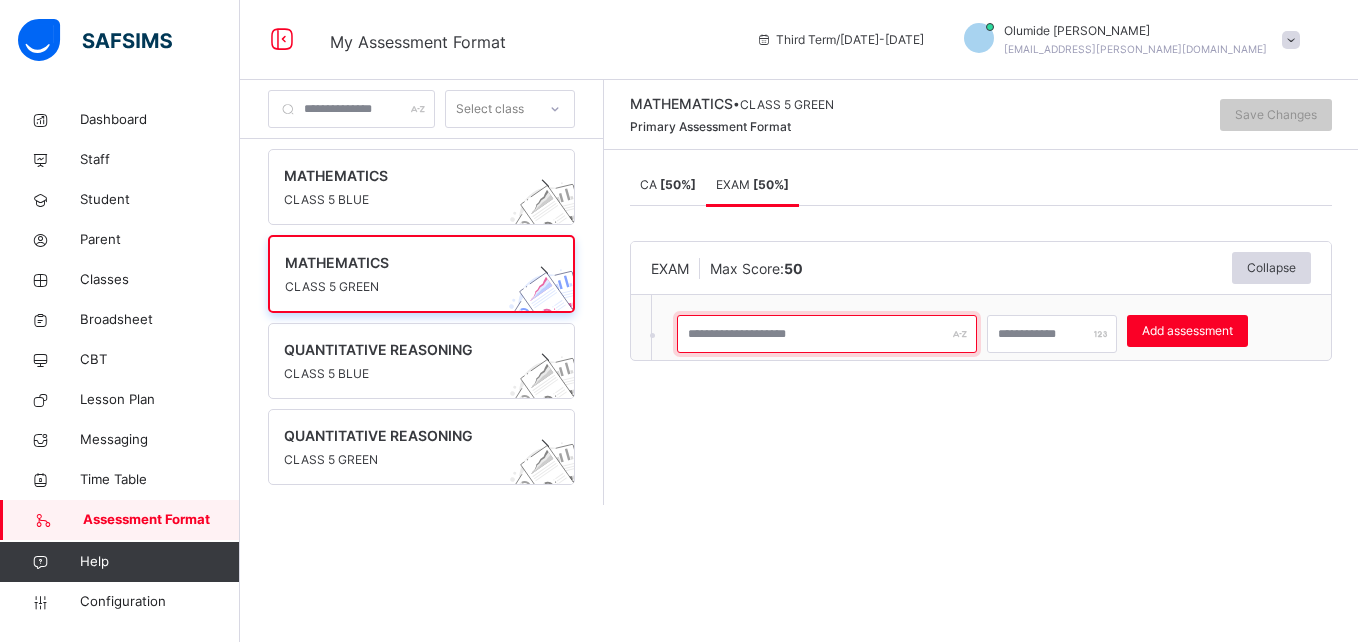 click at bounding box center [827, 334] 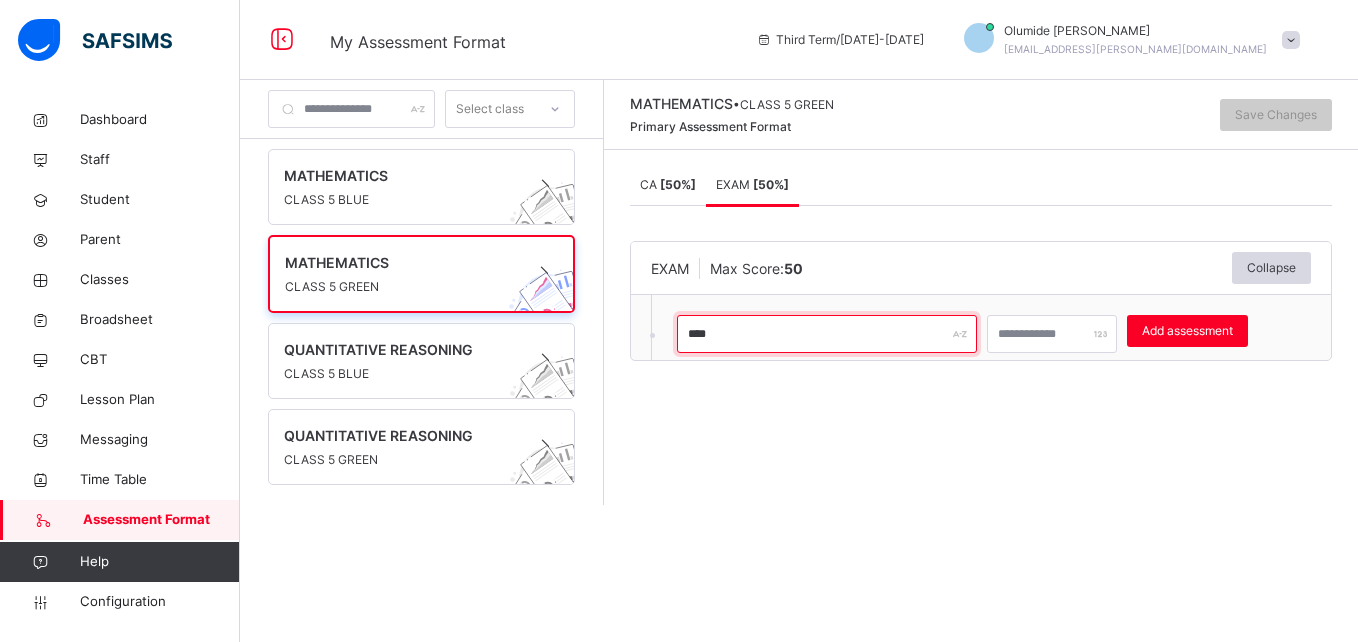 type on "****" 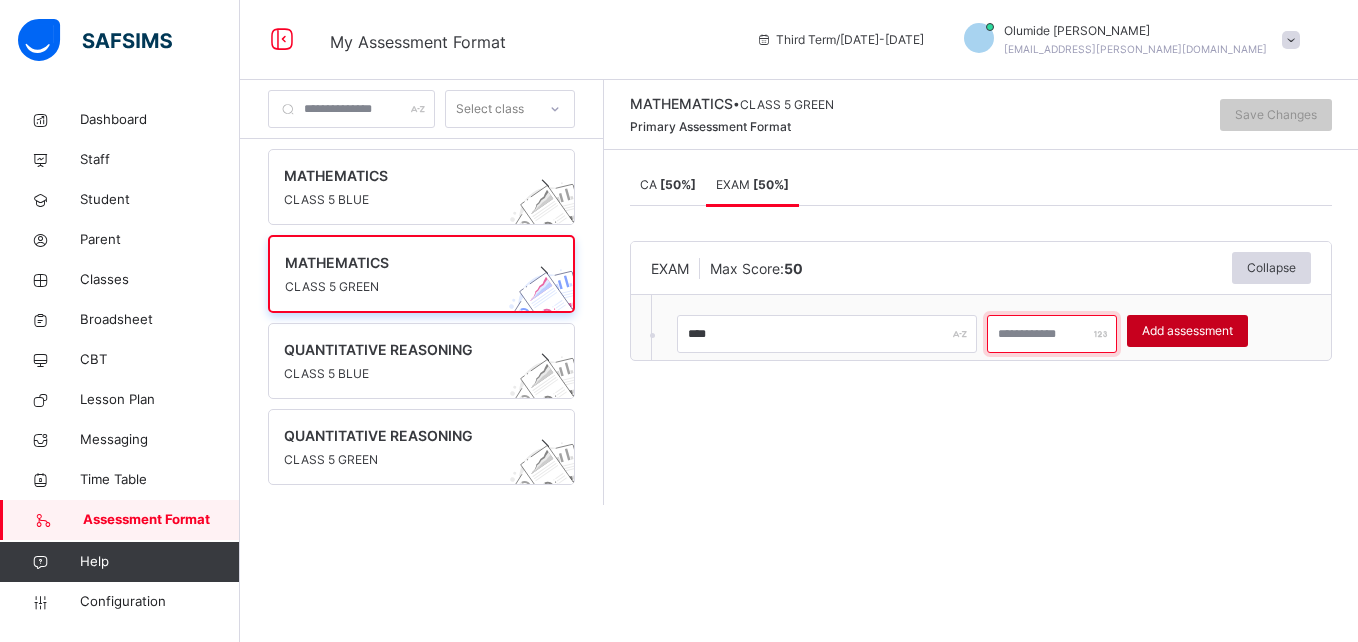 type on "**" 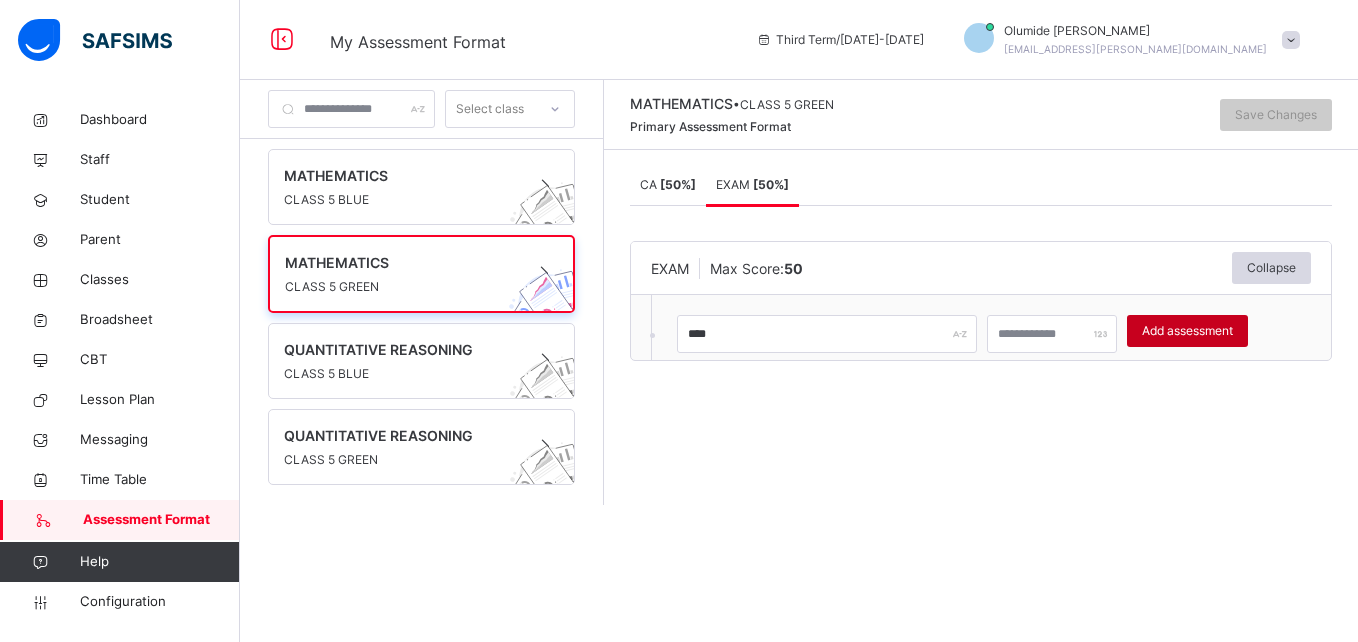 click on "Add assessment" at bounding box center [1187, 331] 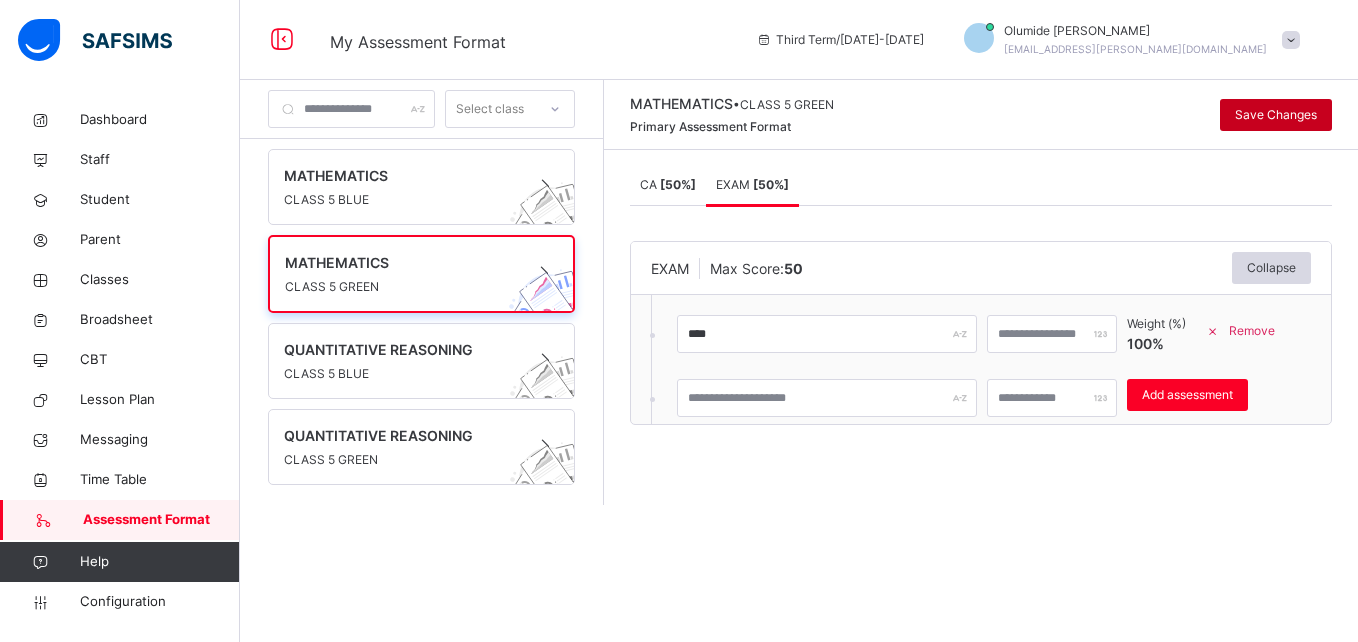 click on "Save Changes" at bounding box center [1276, 115] 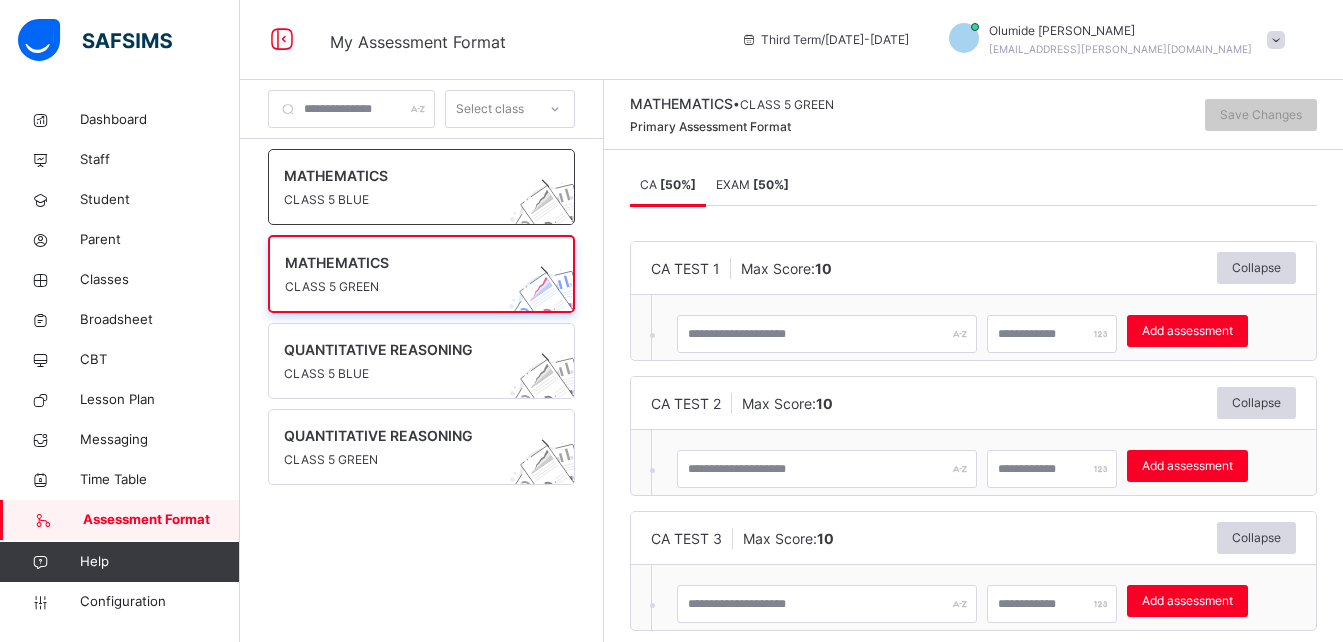 click on "MATHEMATICS" at bounding box center [402, 175] 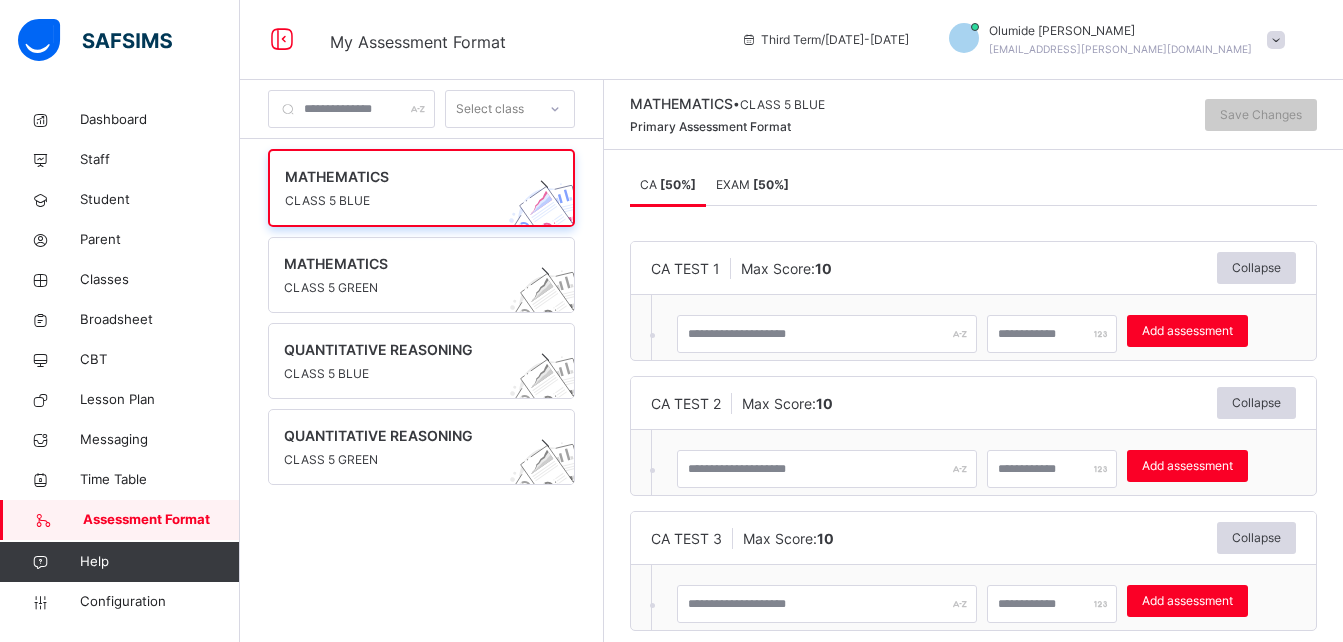 click on "EXAM    [ 50 %]" at bounding box center [752, 184] 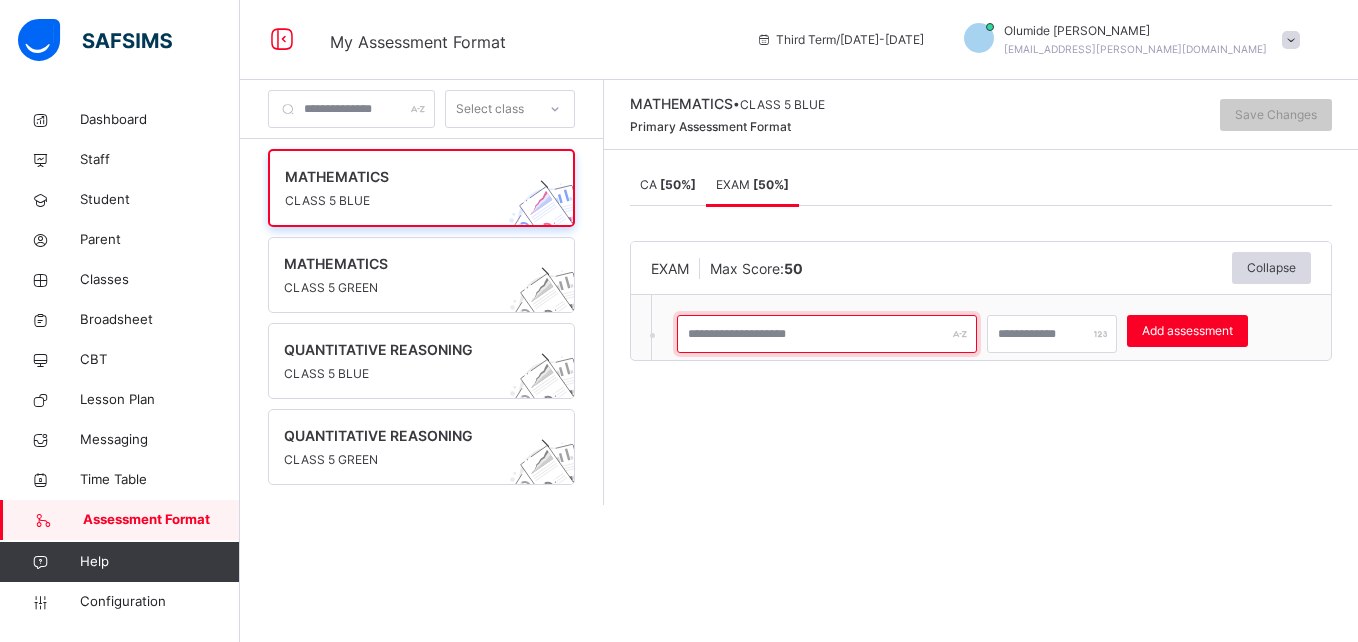 click at bounding box center (827, 334) 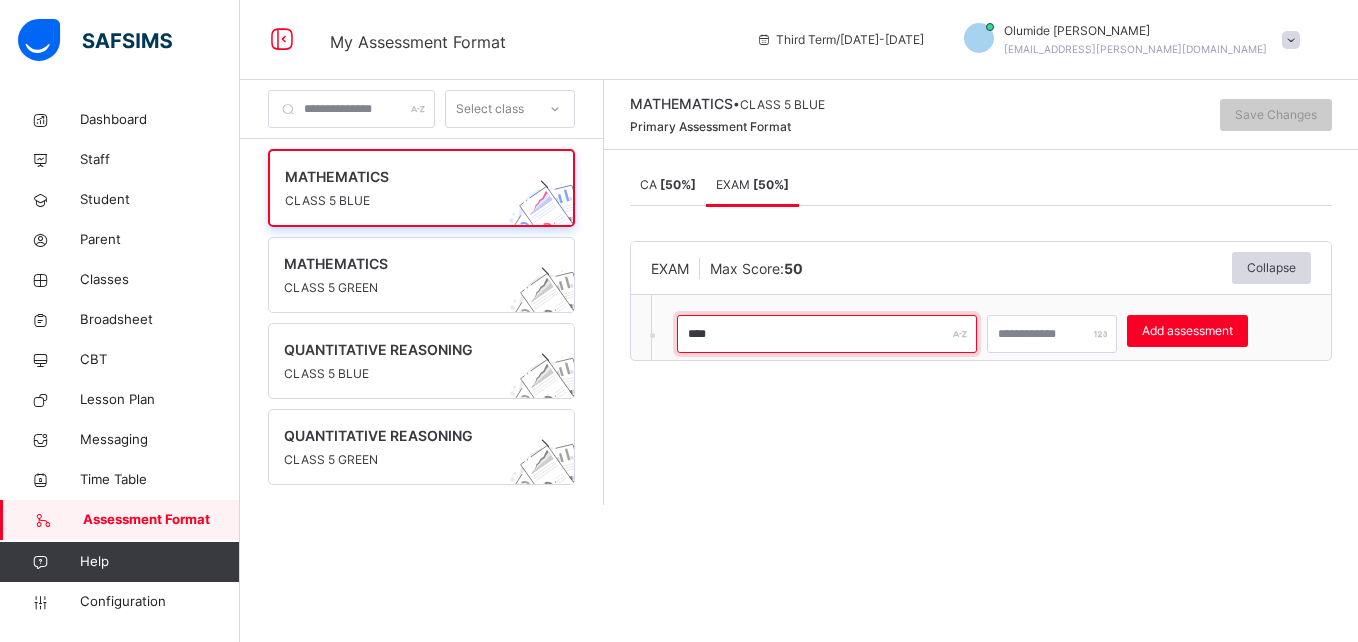 type on "****" 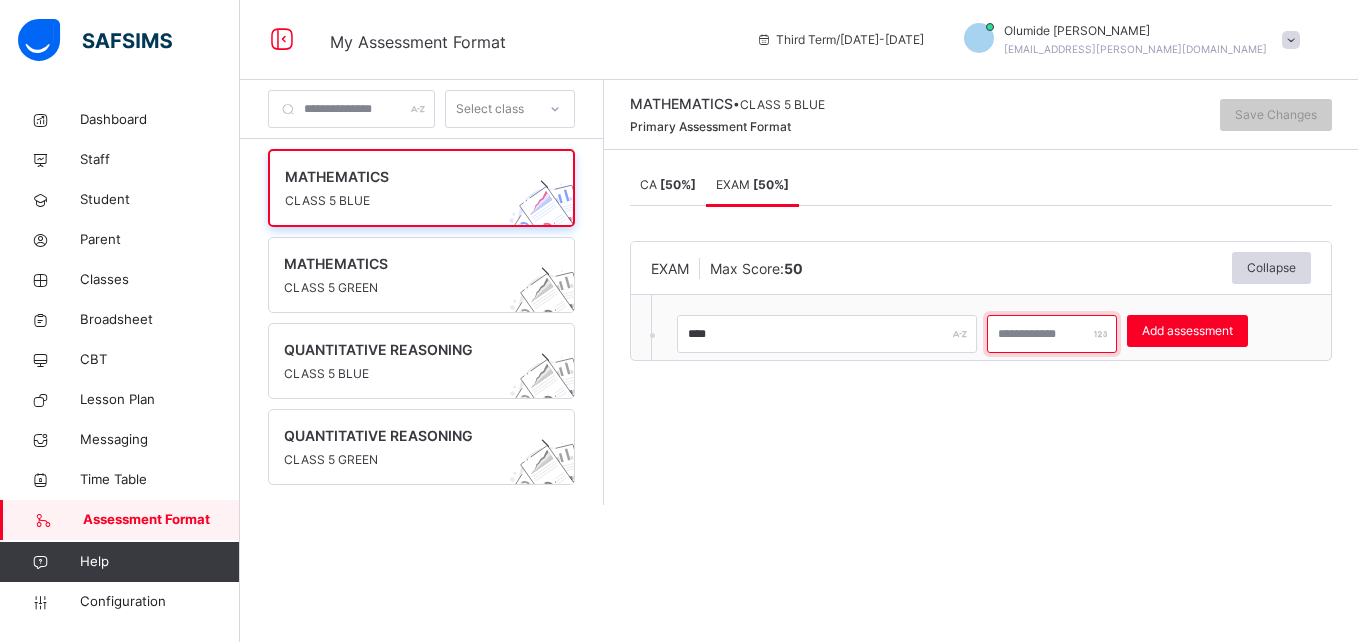 click at bounding box center (1052, 334) 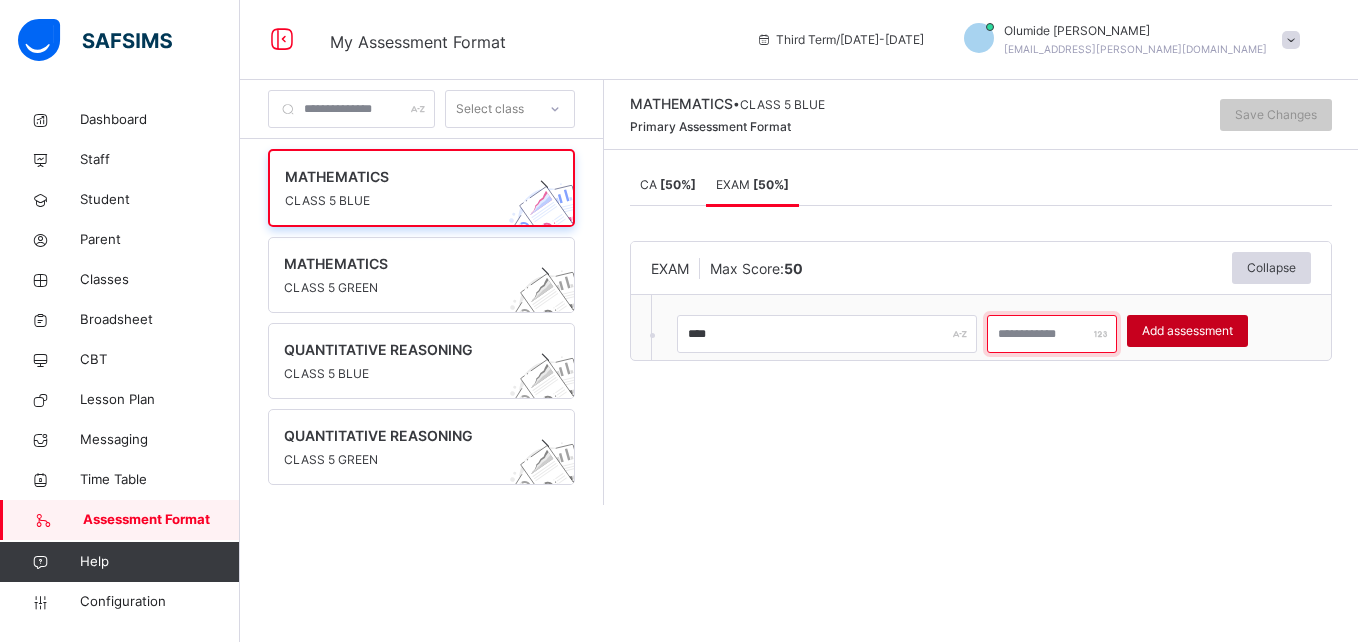 type on "**" 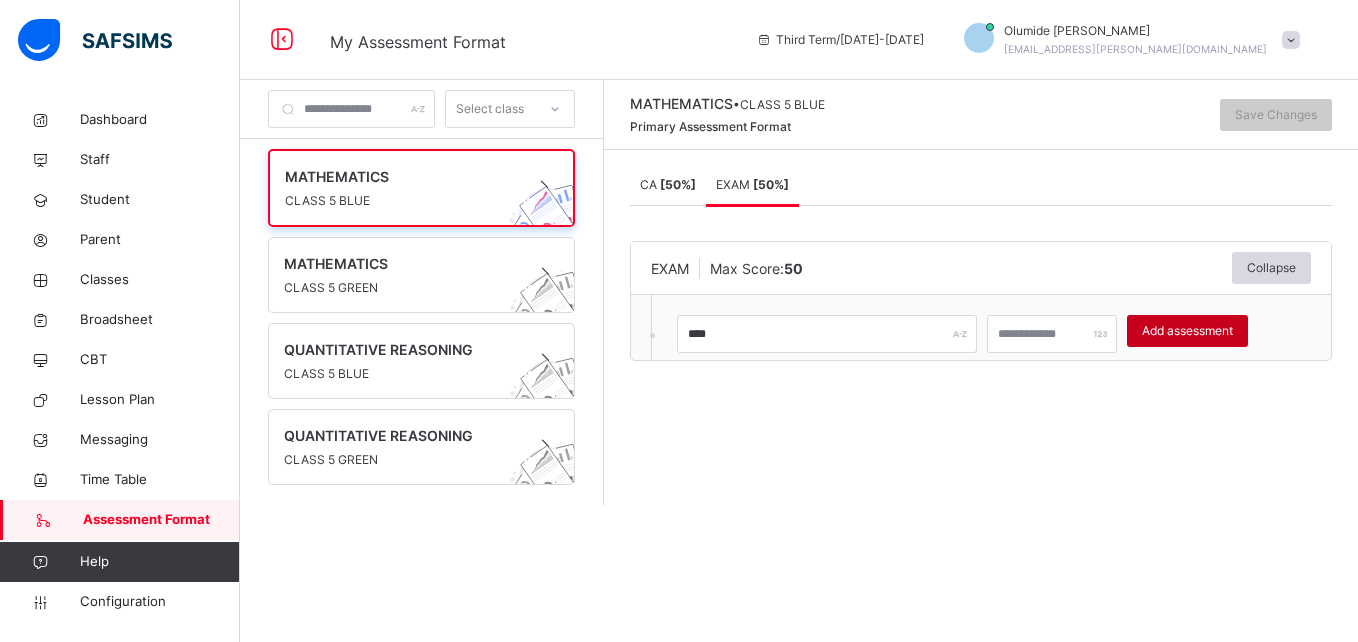 click on "Add assessment" at bounding box center [1187, 331] 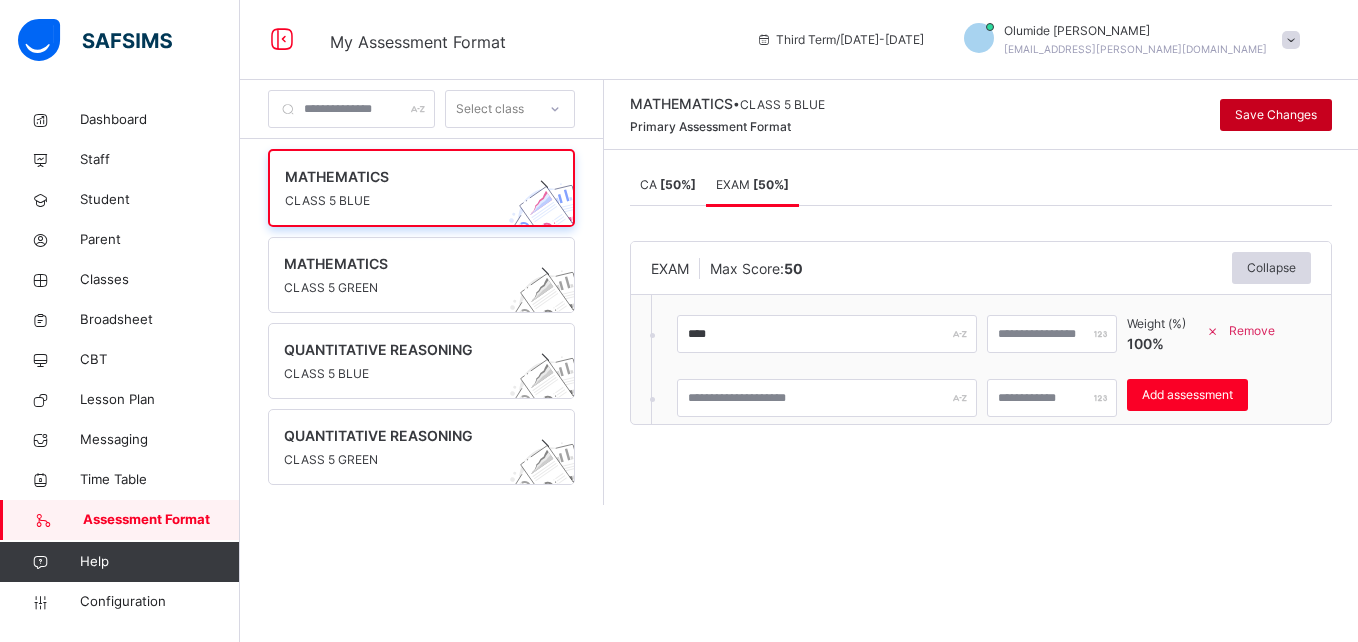 click on "Save Changes" at bounding box center [1276, 115] 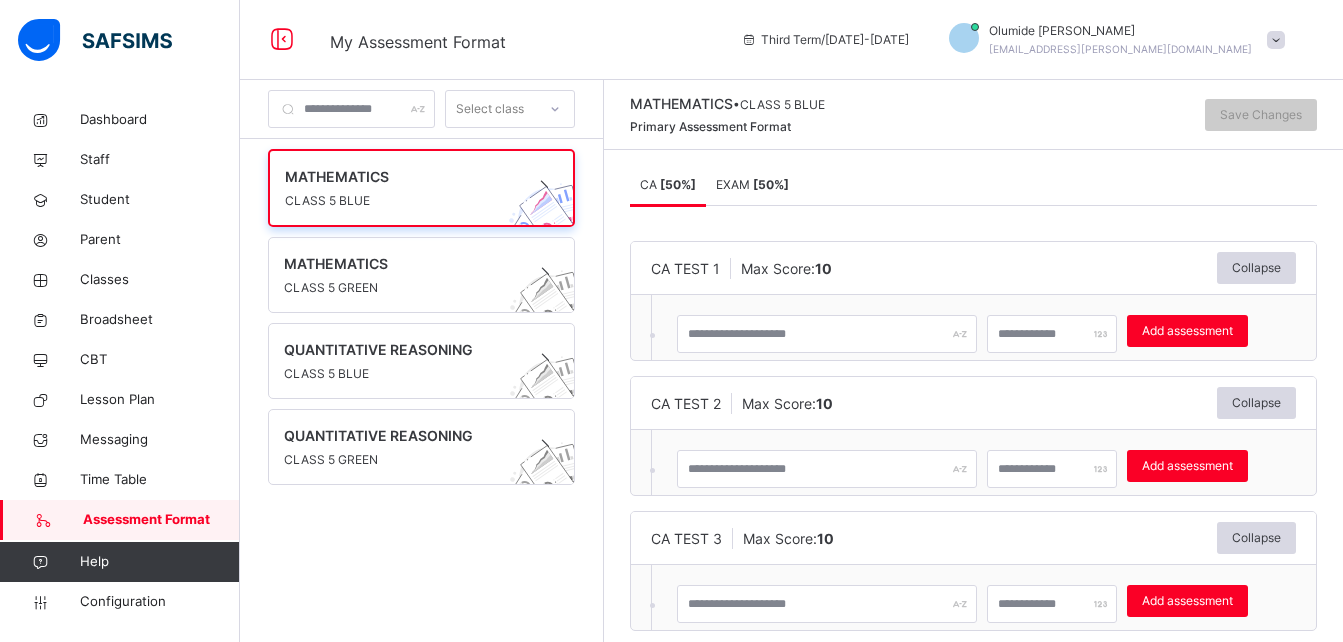 click on "[ 50 %]" at bounding box center (771, 184) 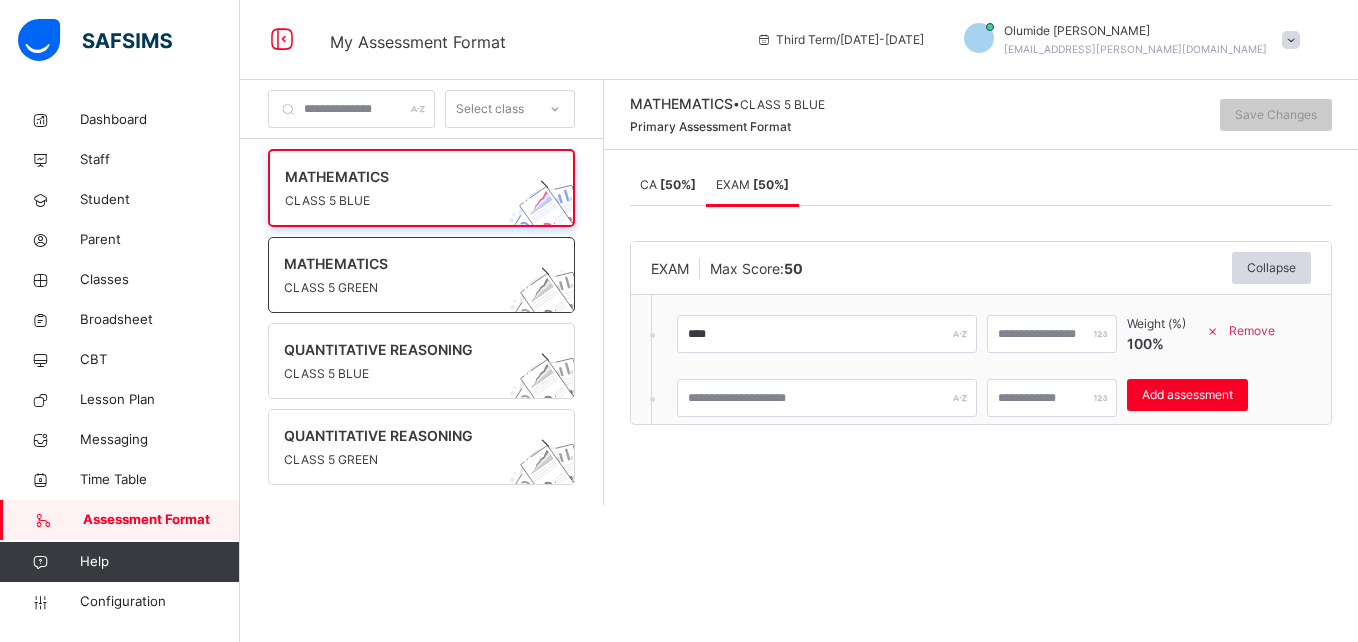 click on "MATHEMATICS" at bounding box center (402, 263) 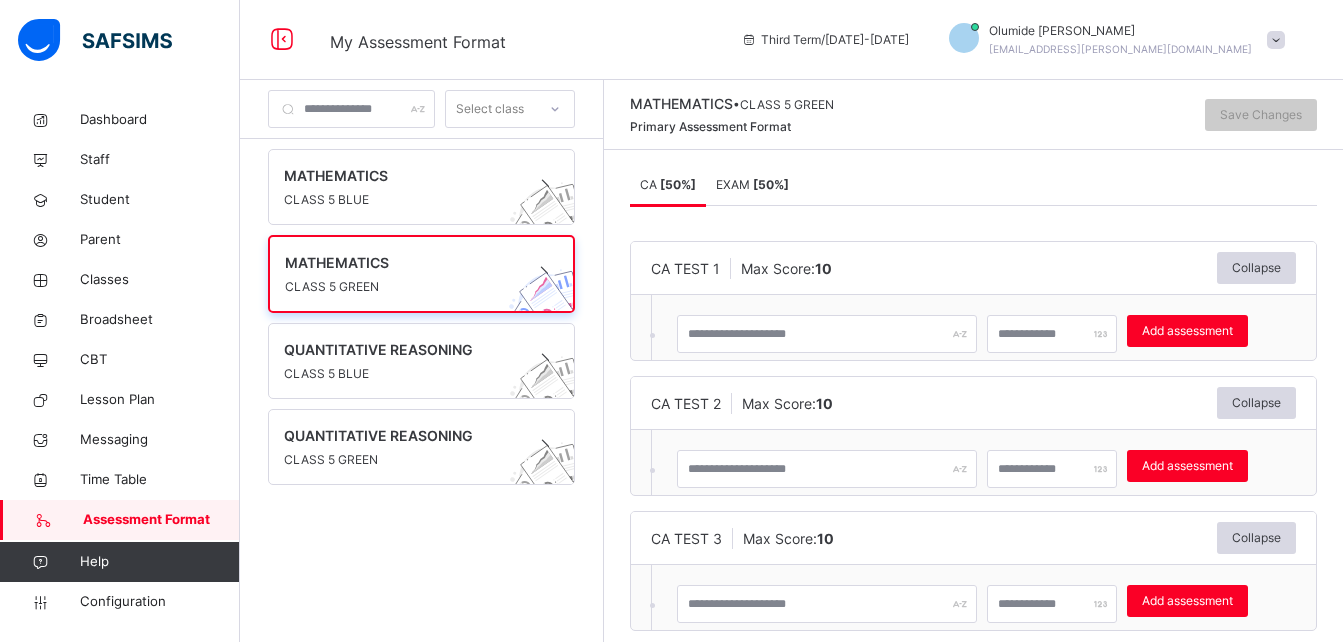 click on "EXAM    [ 50 %]" at bounding box center (752, 184) 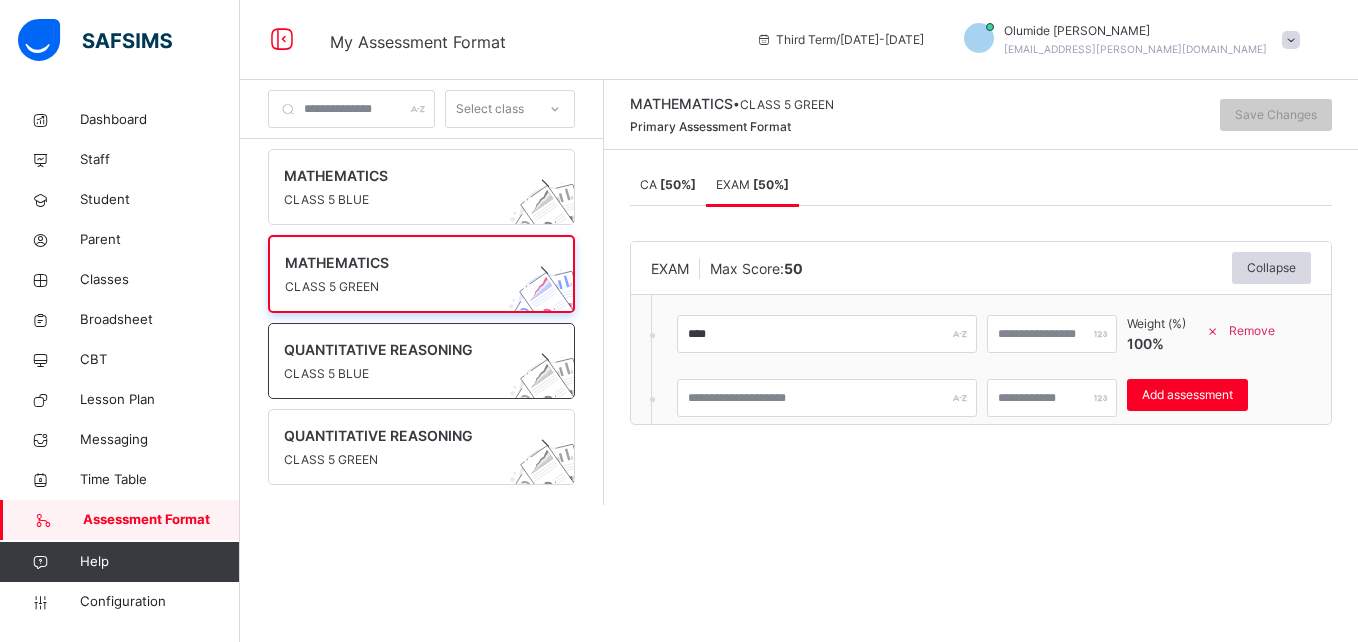 click on "CLASS 5 BLUE" at bounding box center (402, 374) 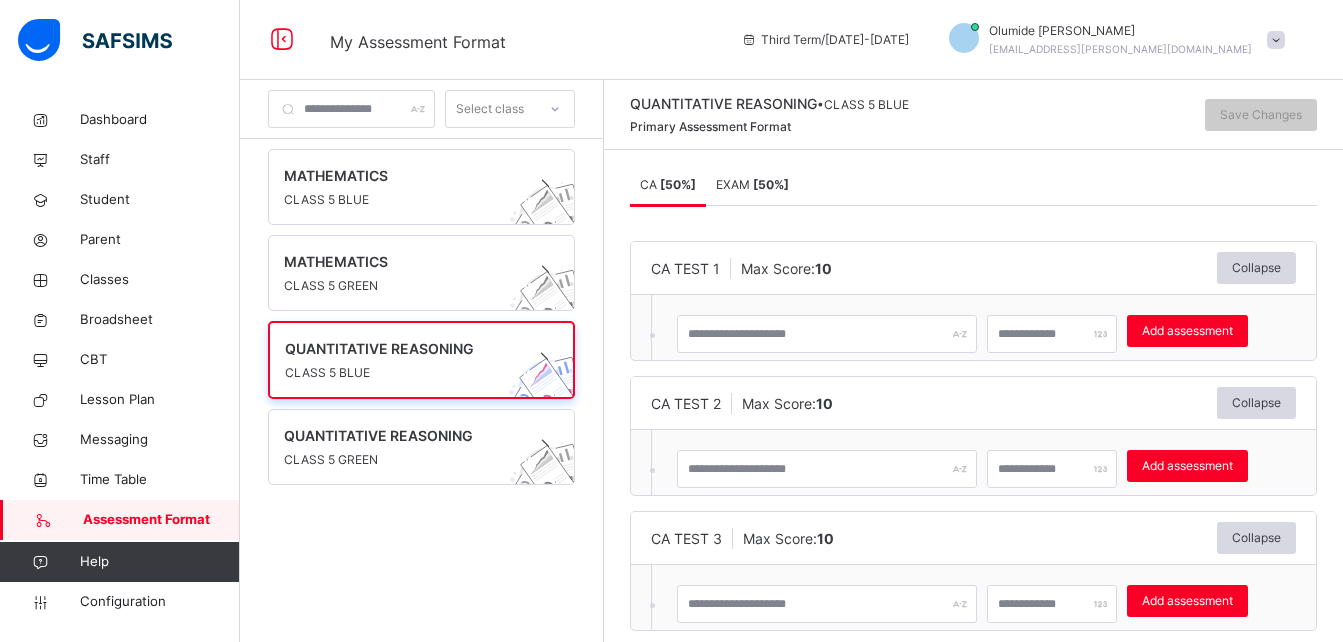 click on "EXAM    [ 50 %]" at bounding box center (752, 185) 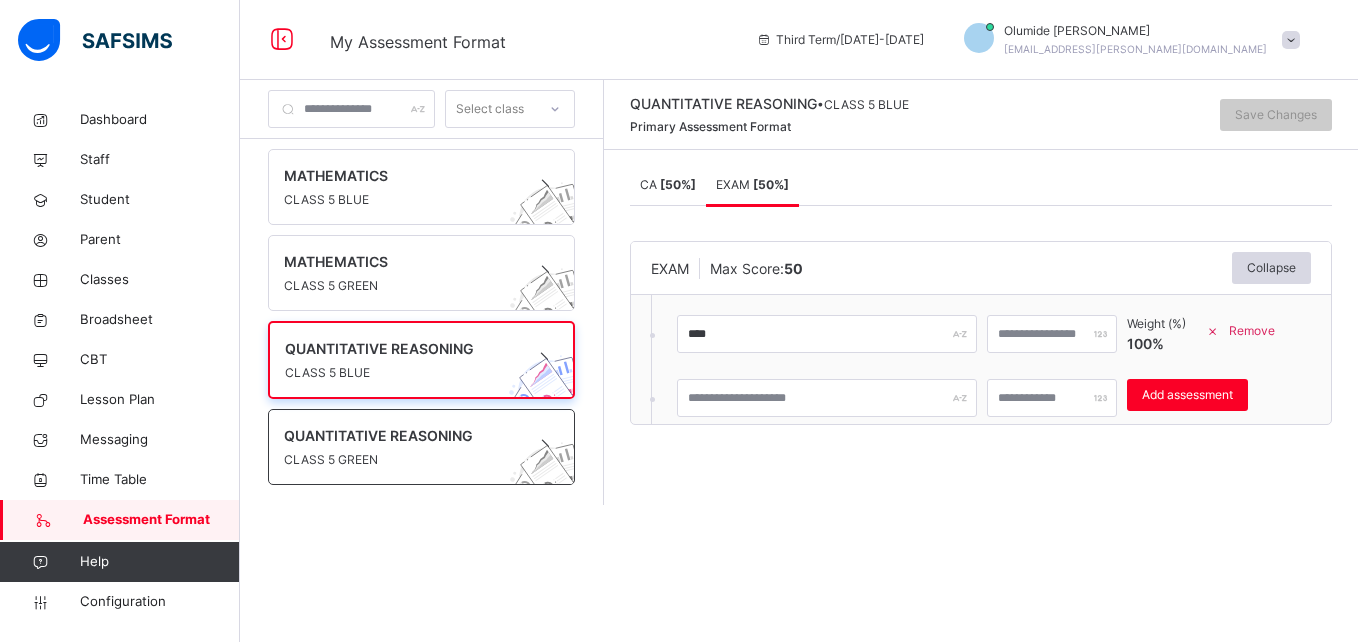 click on "QUANTITATIVE REASONING" at bounding box center (402, 435) 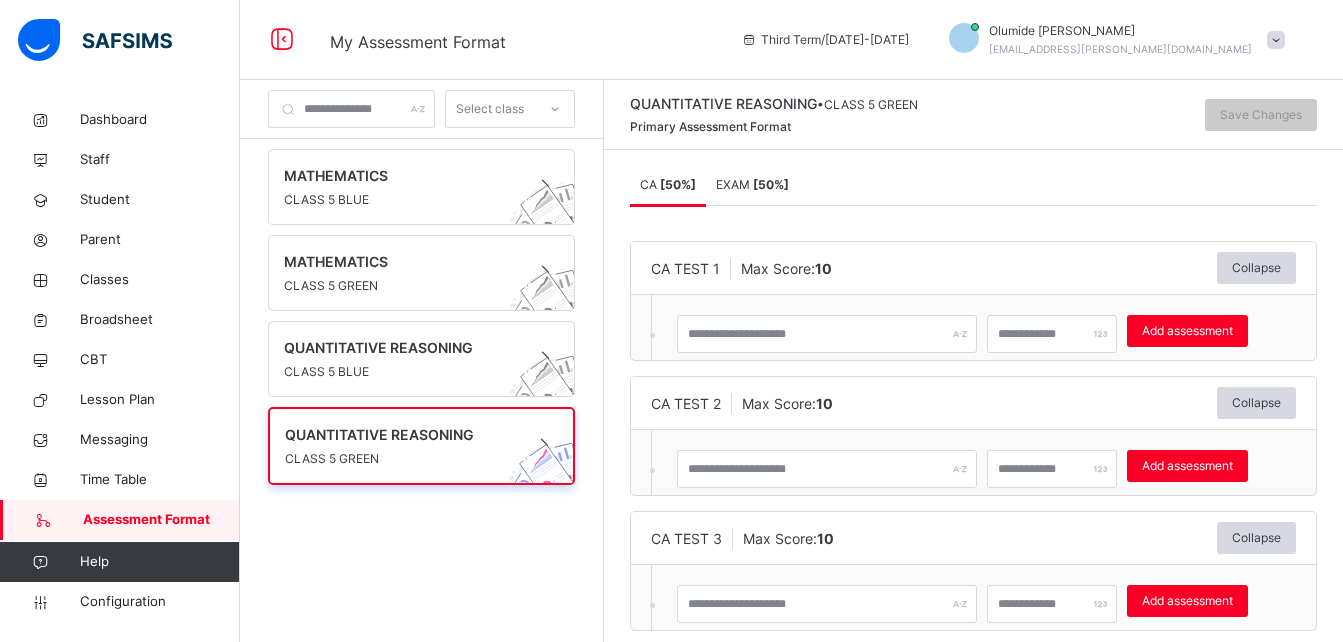 click on "[ 50 %]" at bounding box center (771, 184) 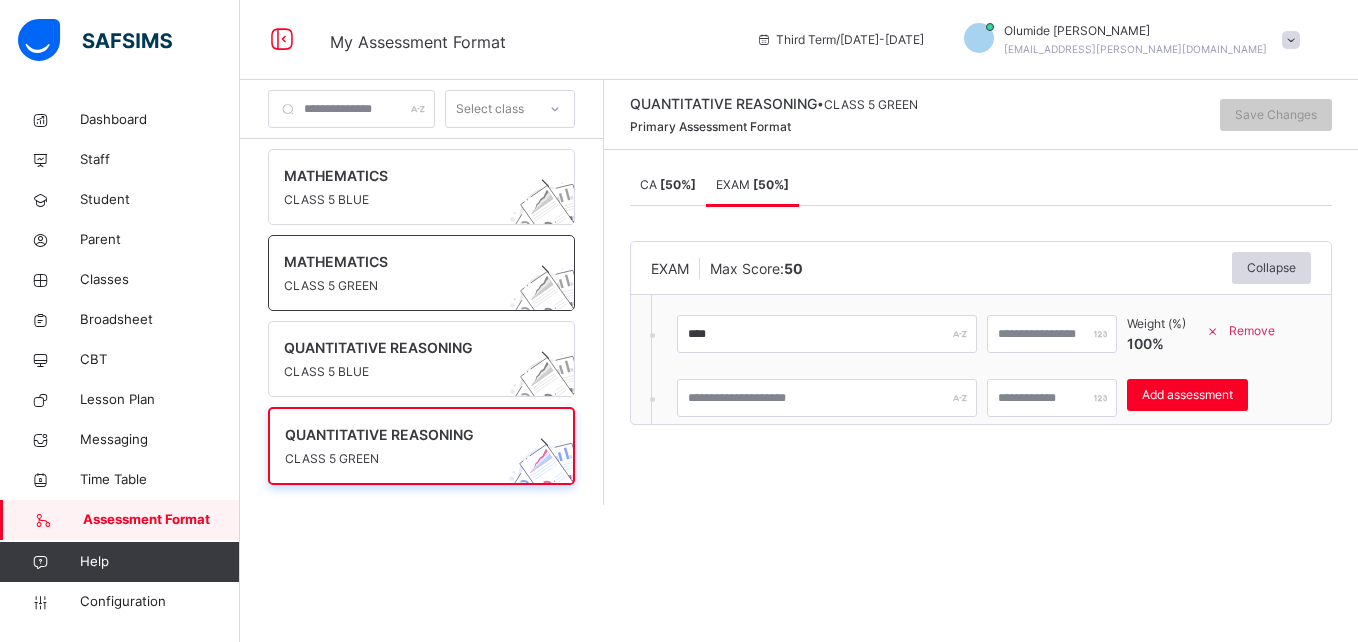 click on "CLASS 5 GREEN" at bounding box center [402, 286] 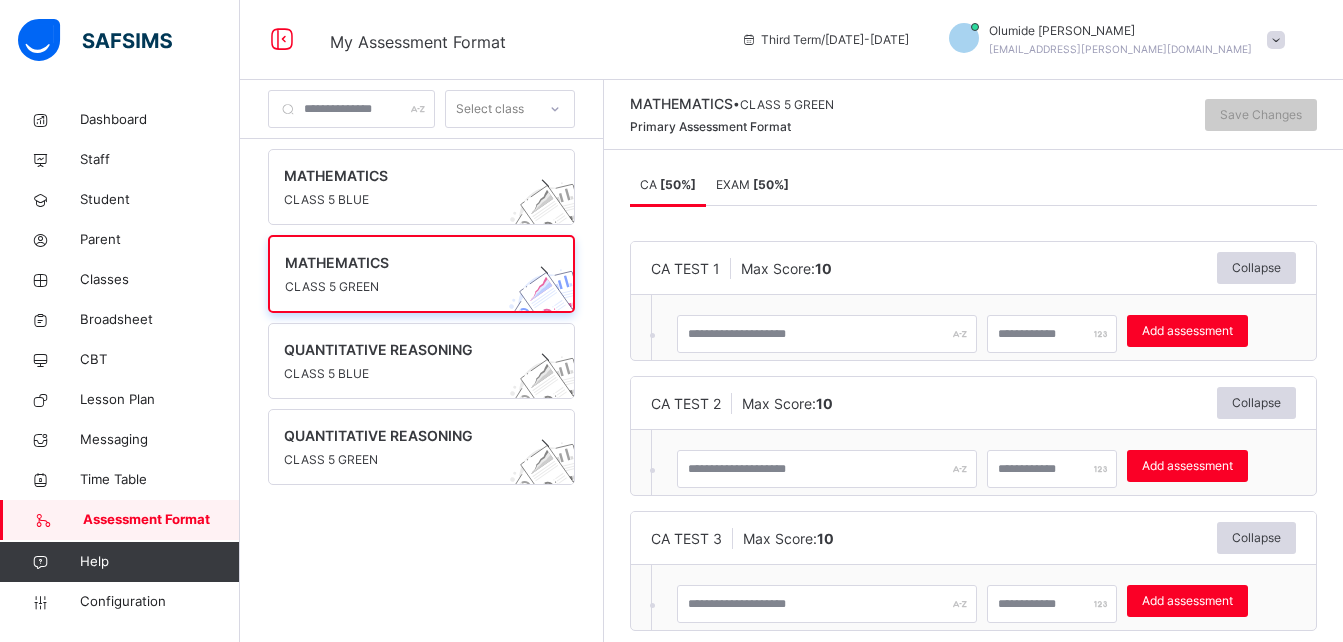 click on "EXAM    [ 50 %]" at bounding box center (752, 185) 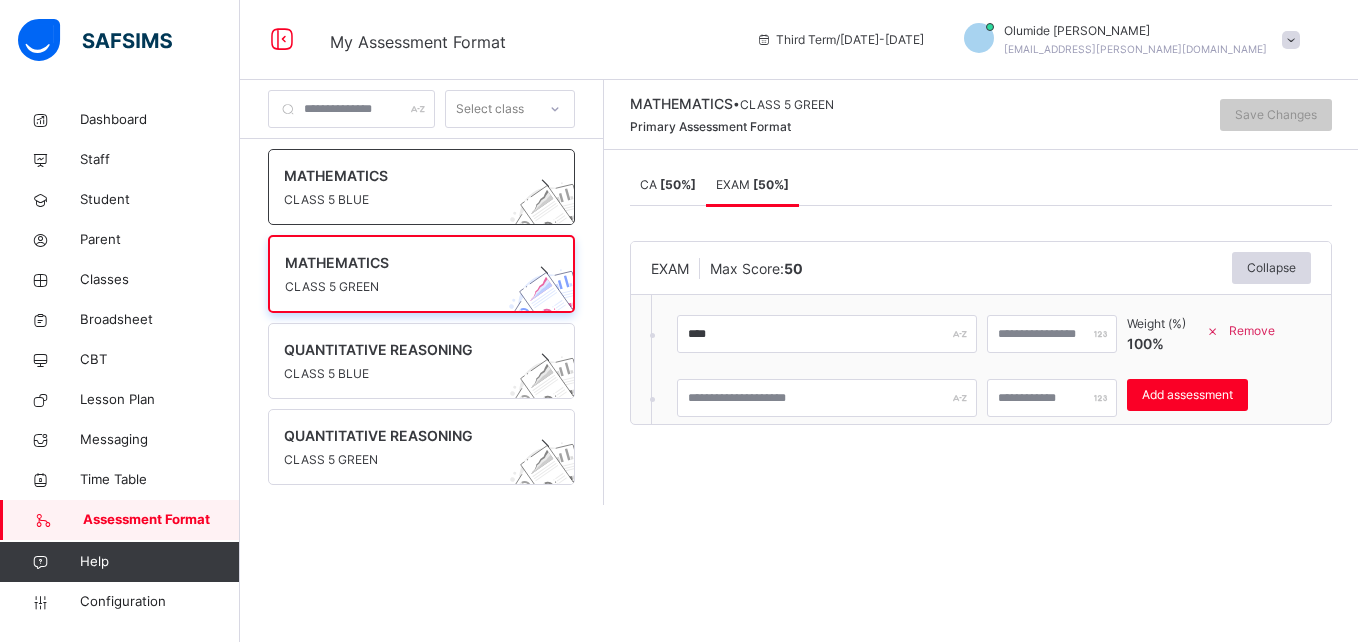 click on "CLASS 5 BLUE" at bounding box center [402, 200] 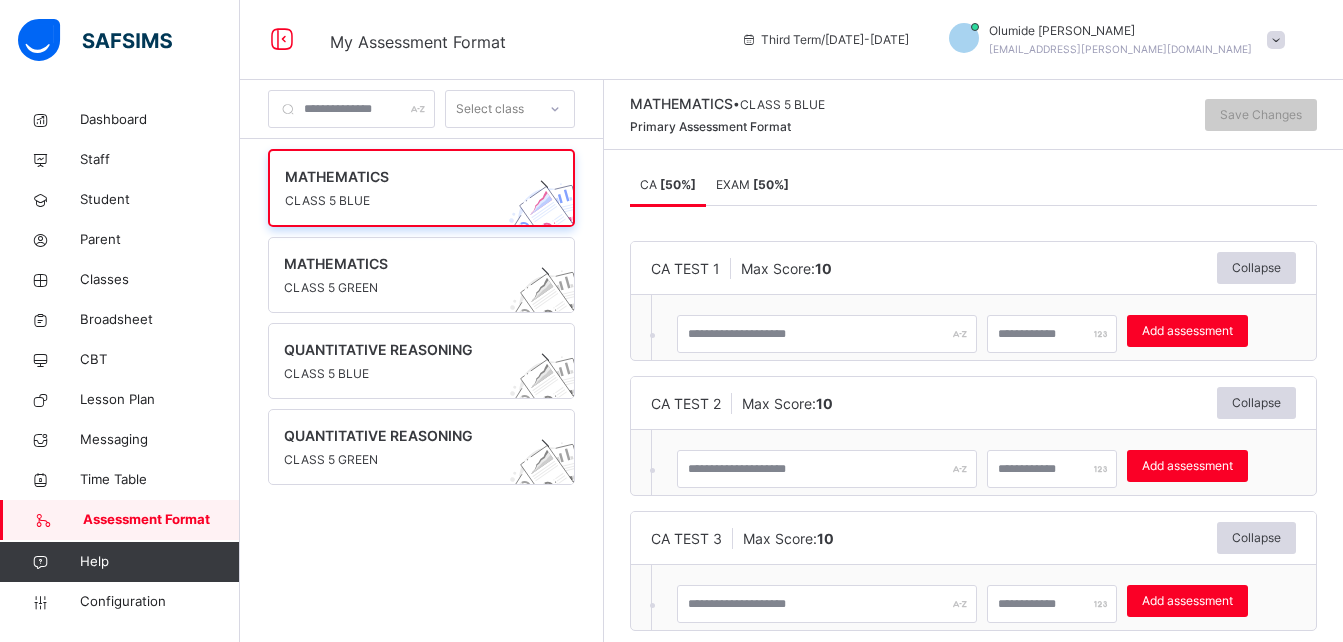 click on "EXAM    [ 50 %]" at bounding box center [752, 185] 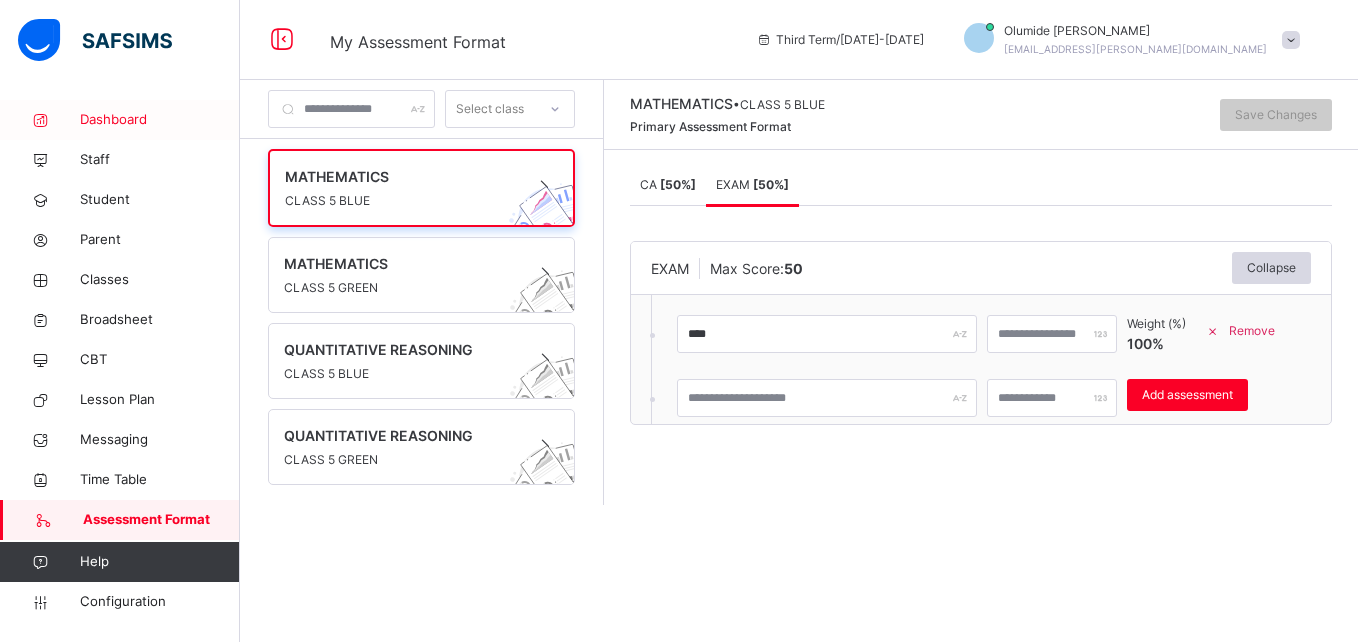 click on "Dashboard" at bounding box center [120, 120] 